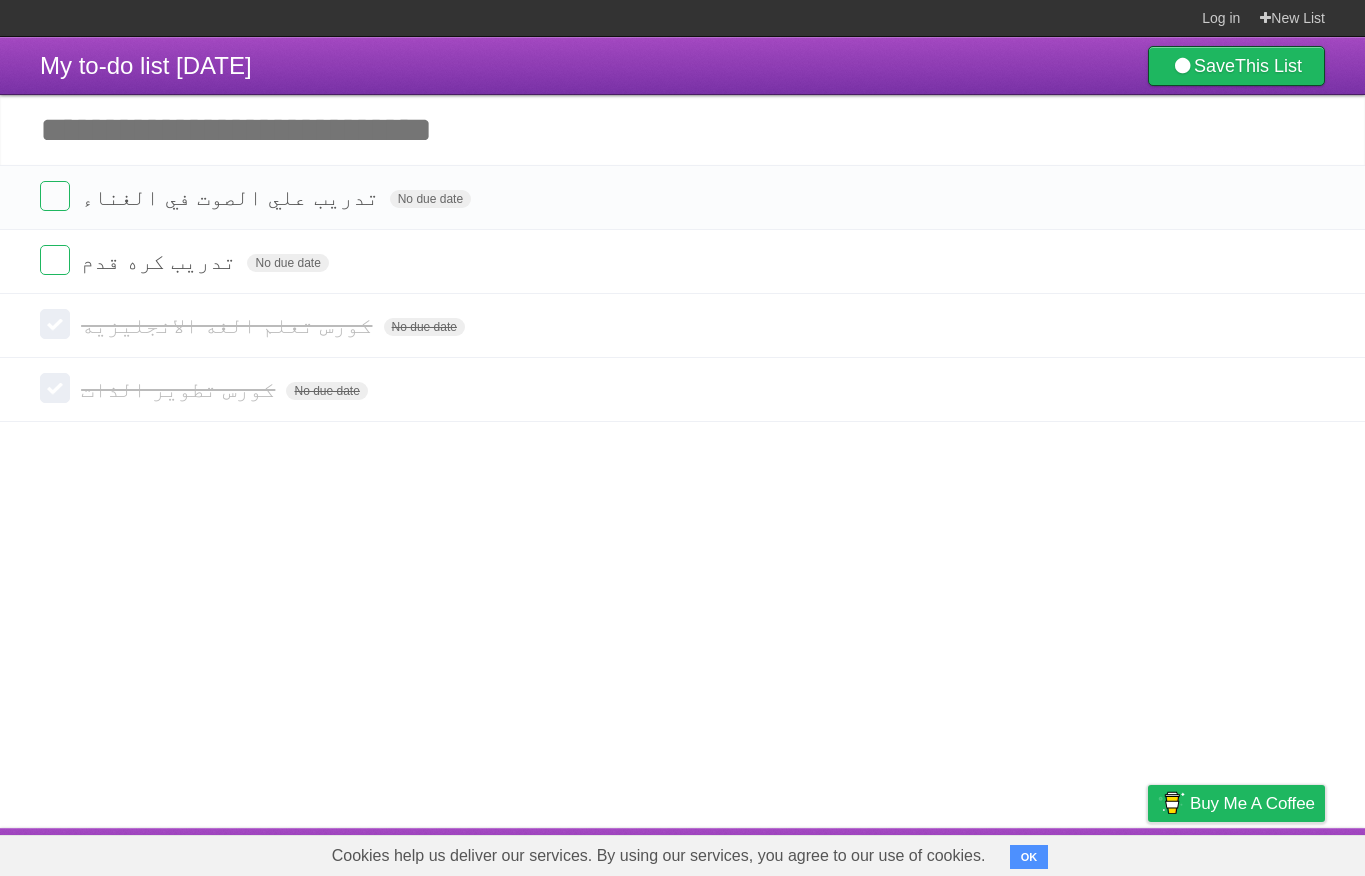 scroll, scrollTop: 0, scrollLeft: 0, axis: both 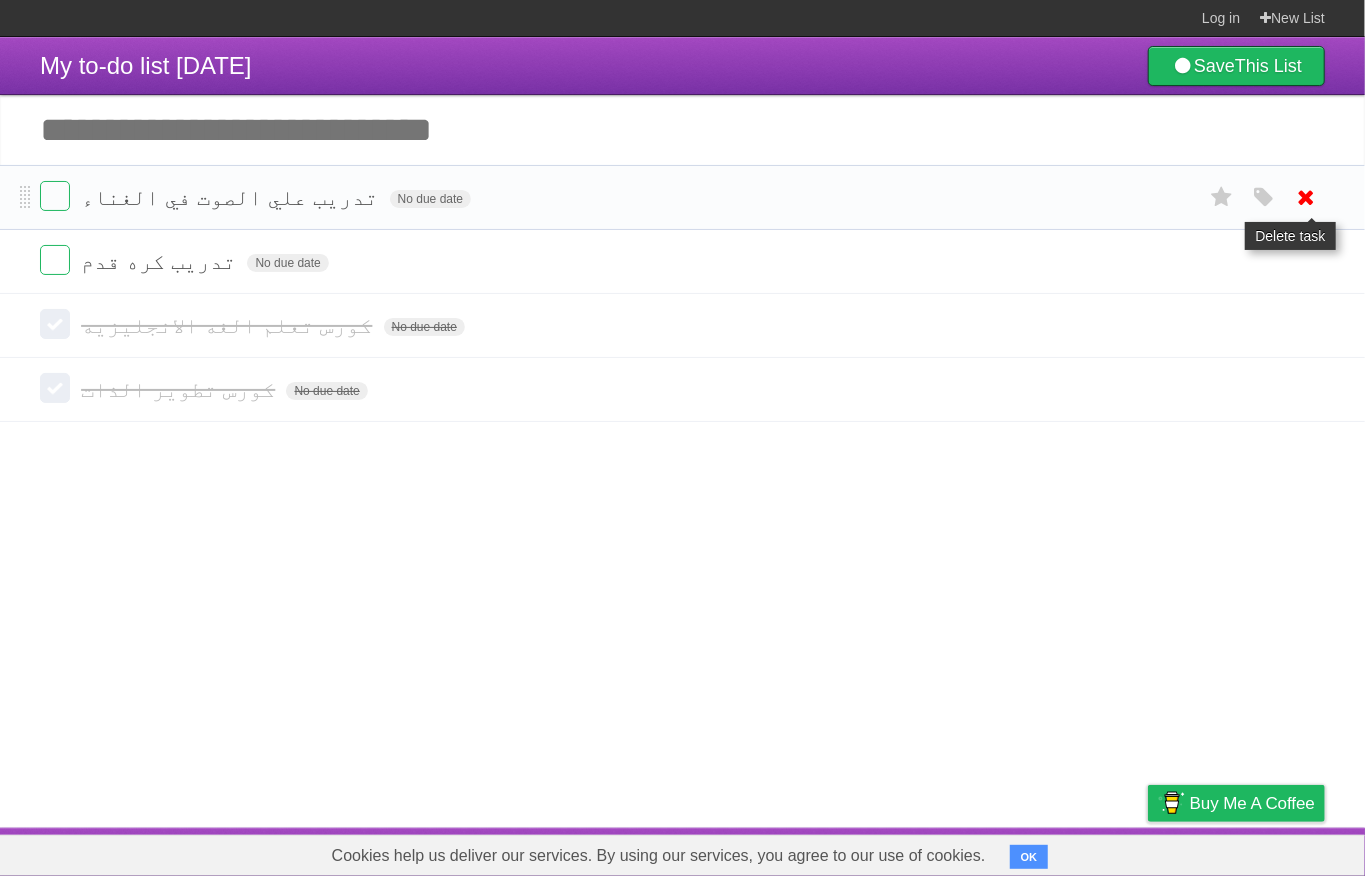 click at bounding box center [1307, 197] 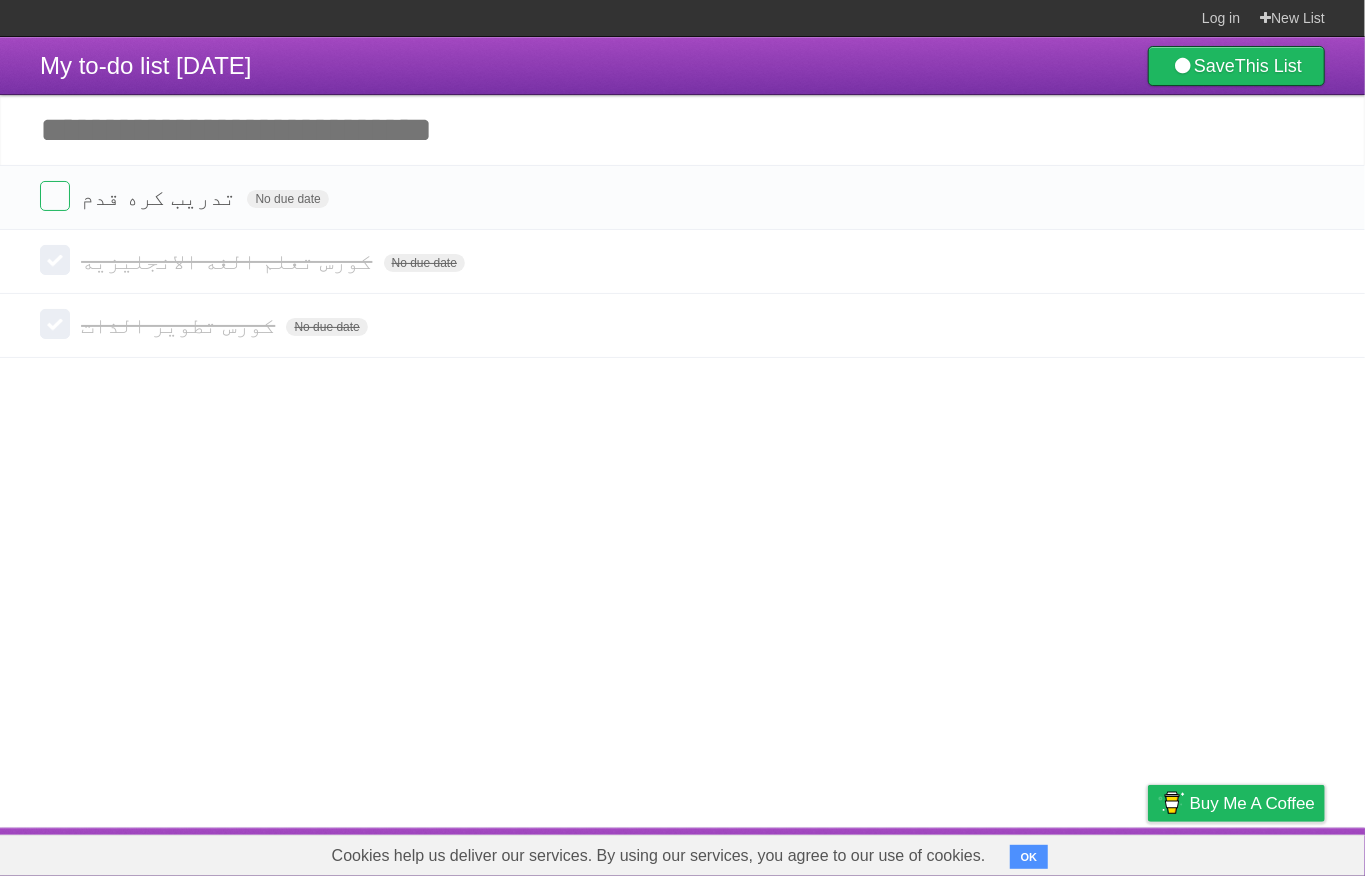 click at bounding box center [1307, 197] 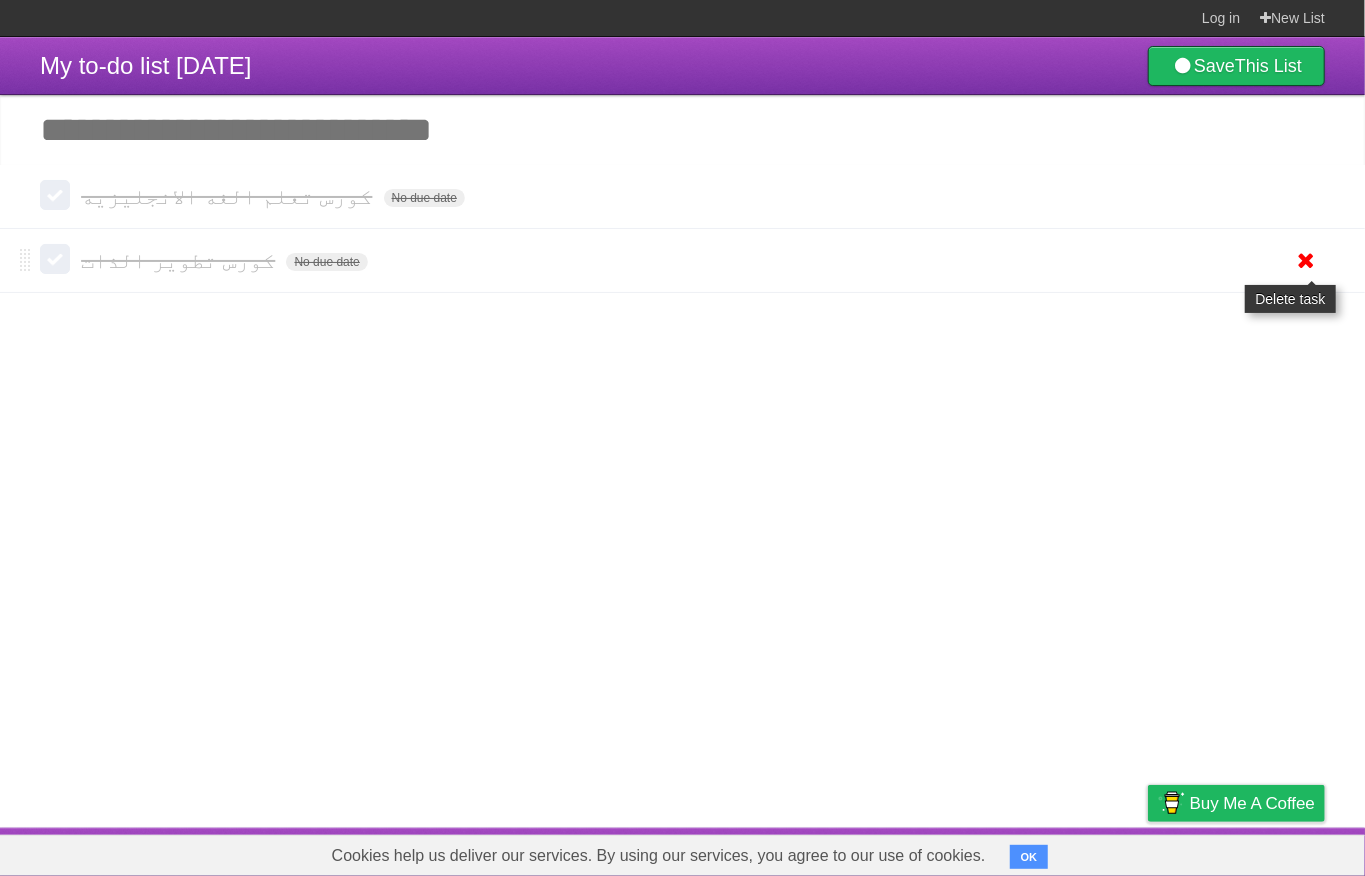 click at bounding box center [1307, 260] 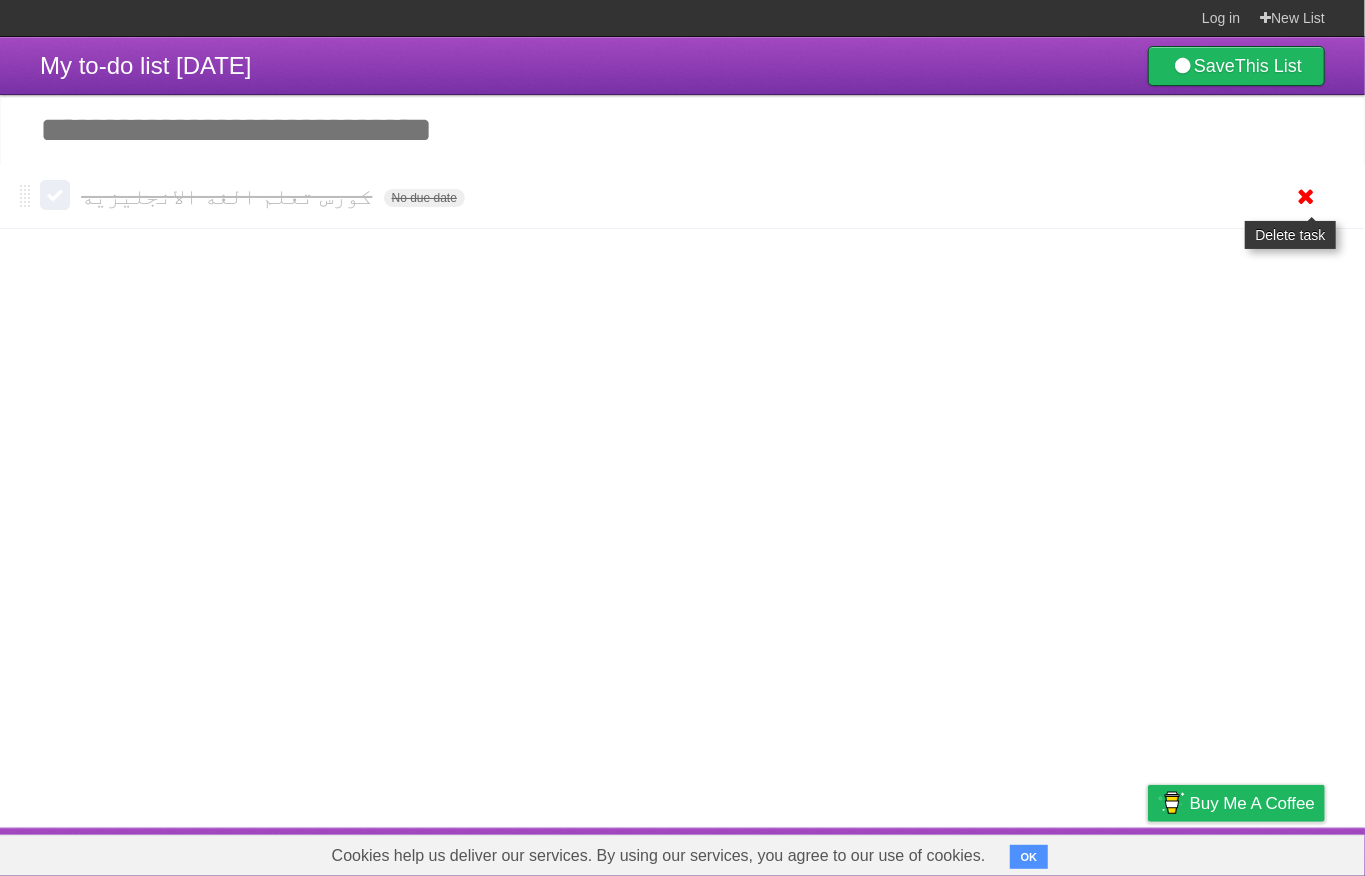 click at bounding box center (1307, 196) 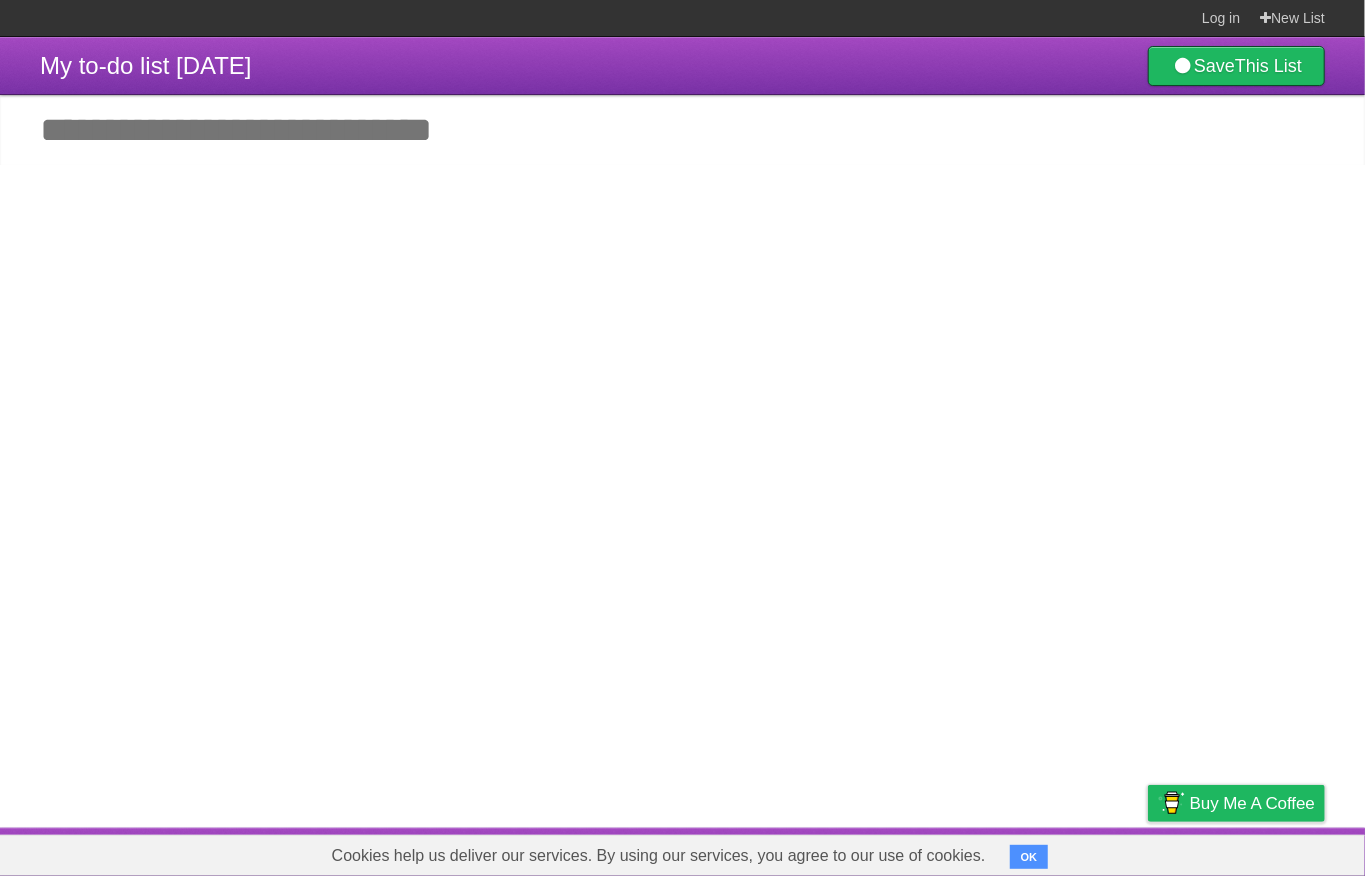 click on "Add another task" at bounding box center (682, 130) 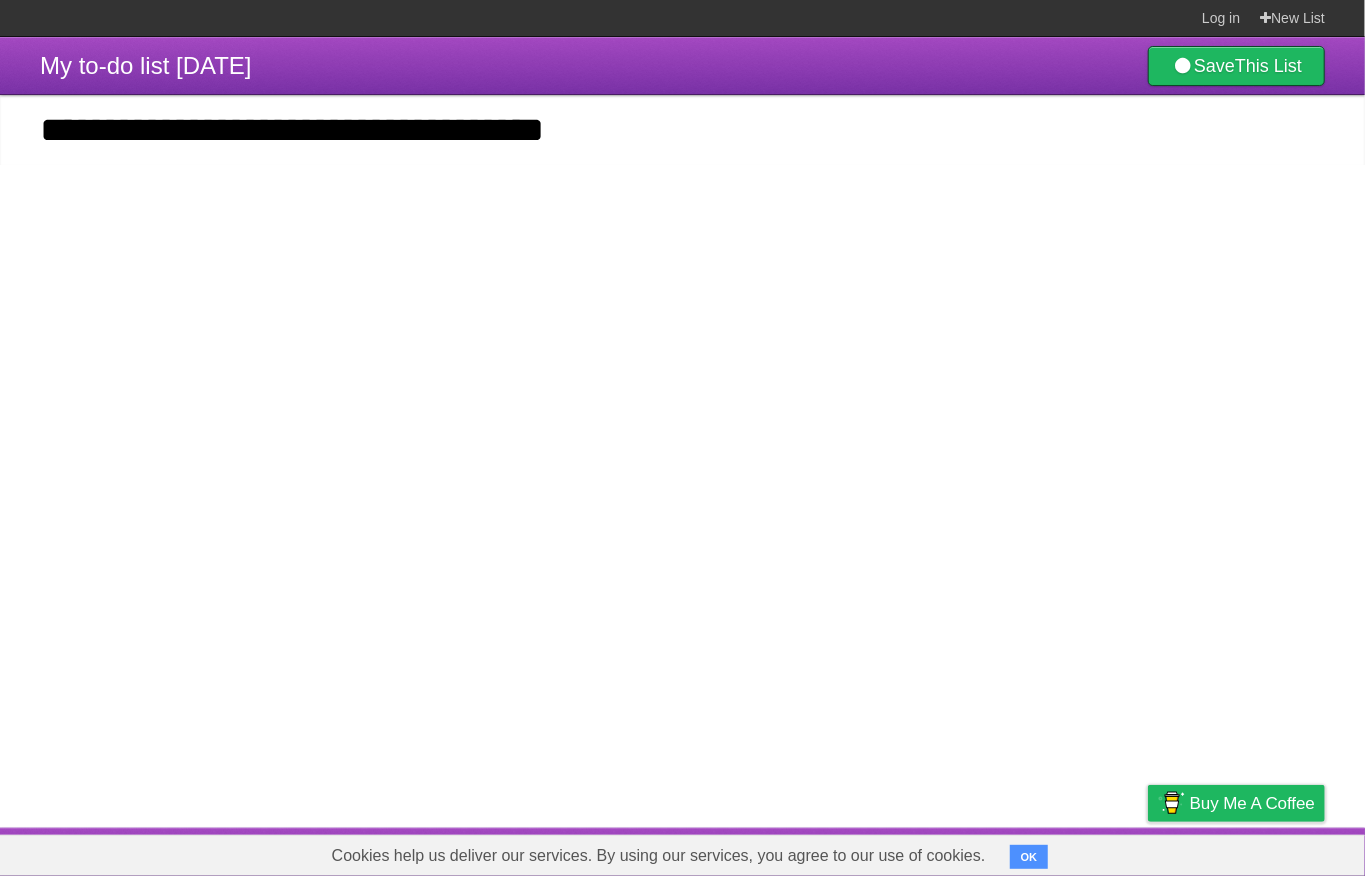 click on "*********" at bounding box center [0, 0] 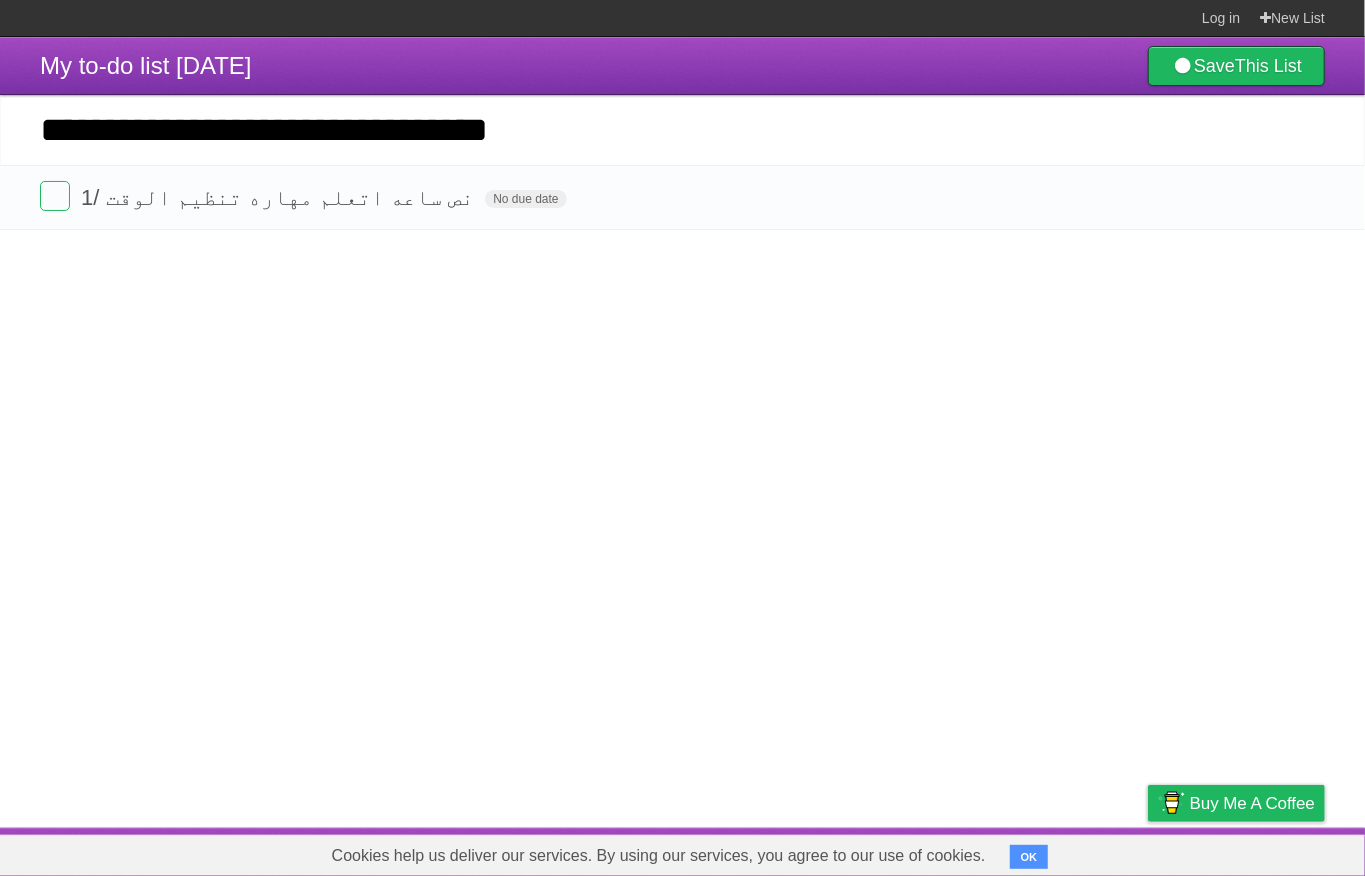 click on "*********" at bounding box center [0, 0] 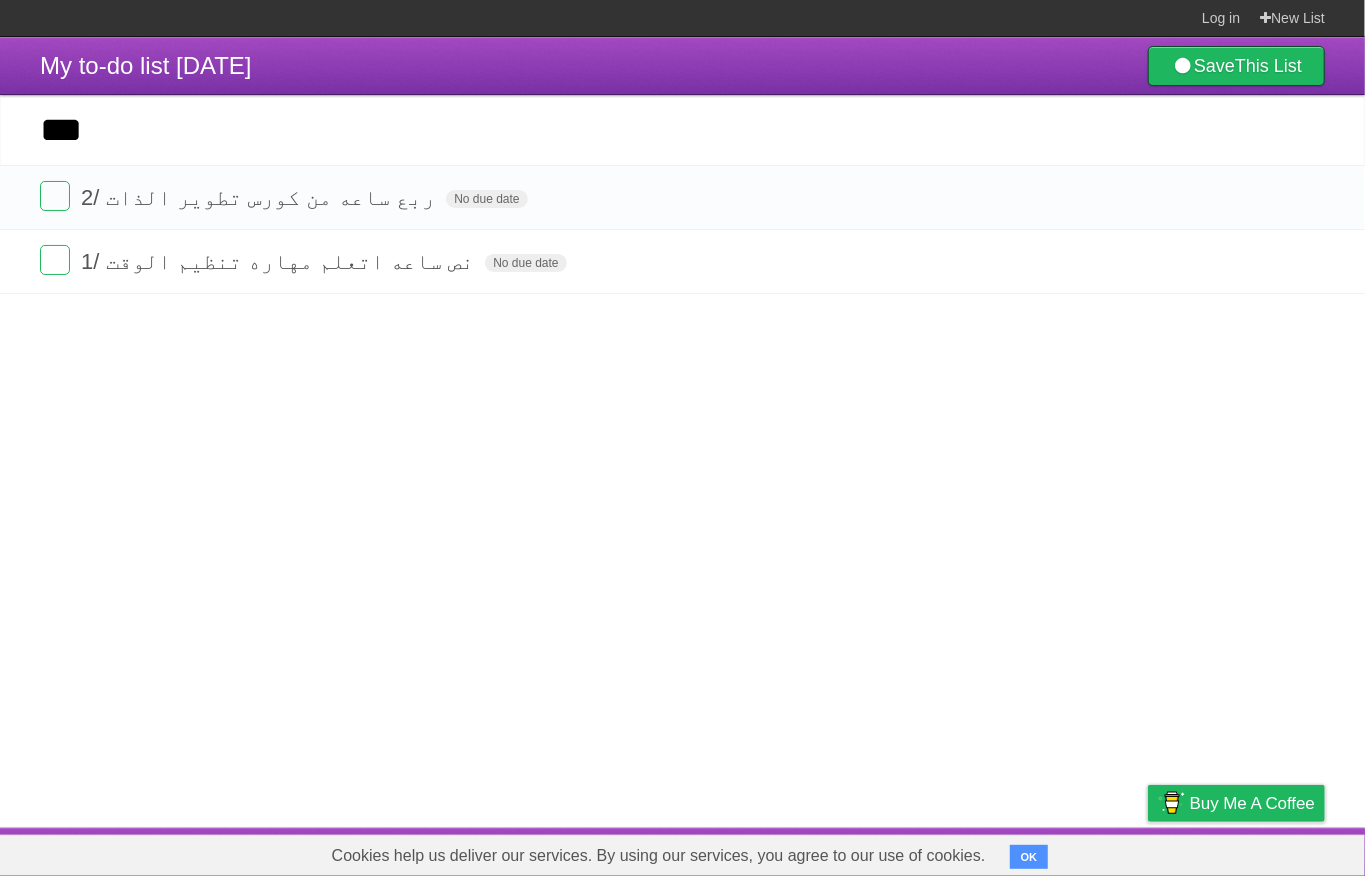 drag, startPoint x: 581, startPoint y: 30, endPoint x: 553, endPoint y: 60, distance: 41.036568 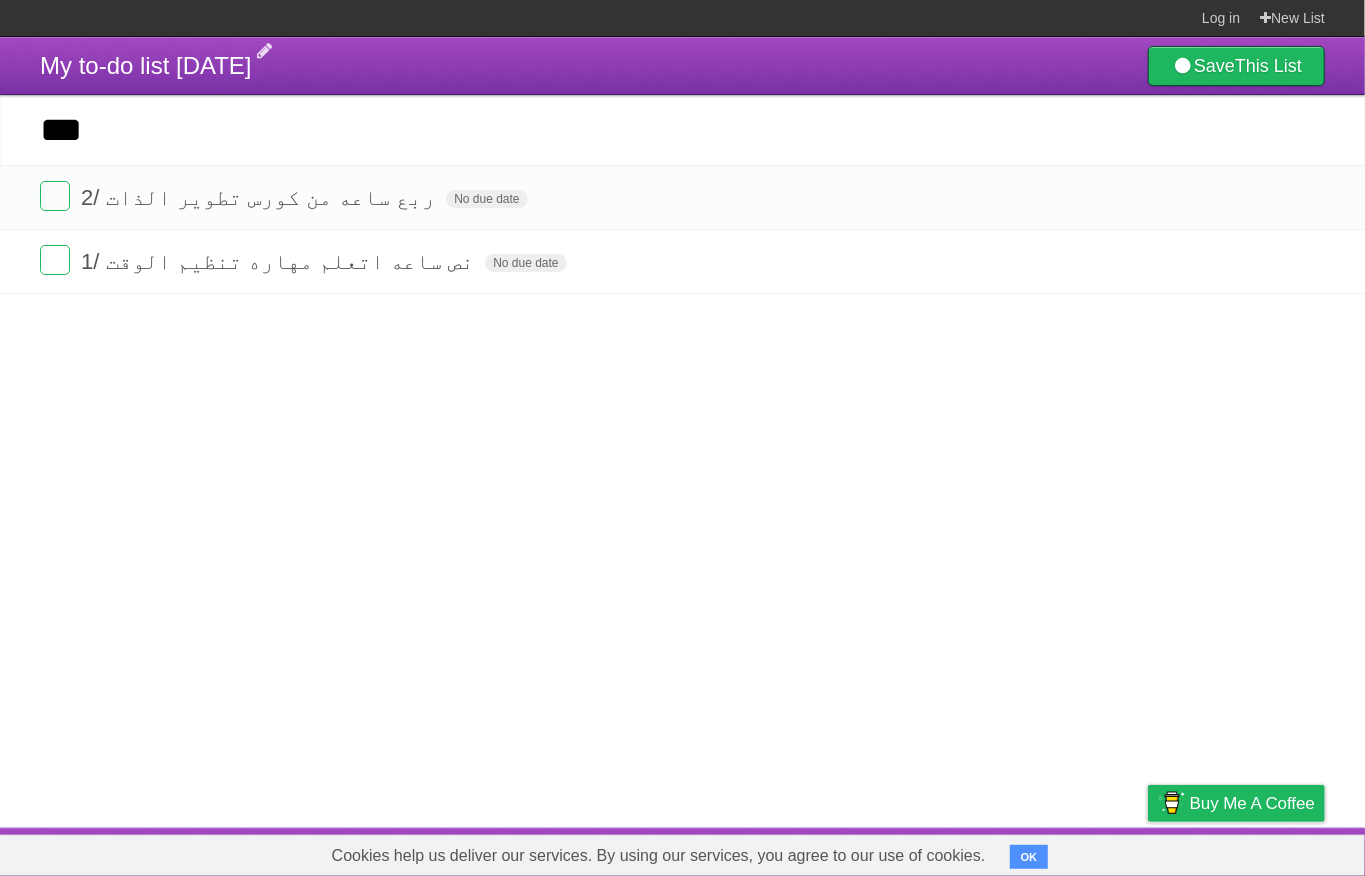 click on "My to-do list [DATE]" at bounding box center [146, 65] 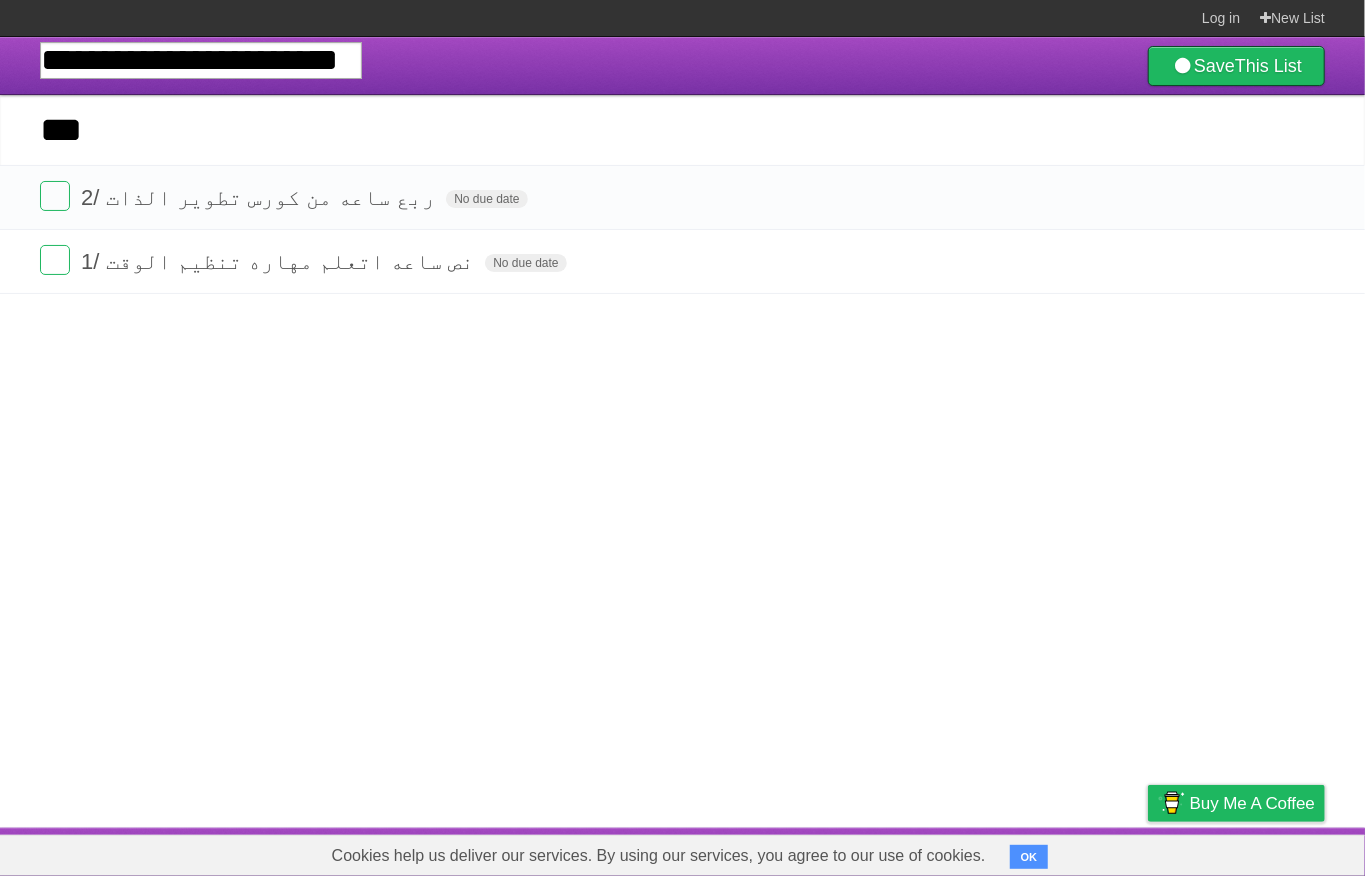 click on "**********" at bounding box center (682, 432) 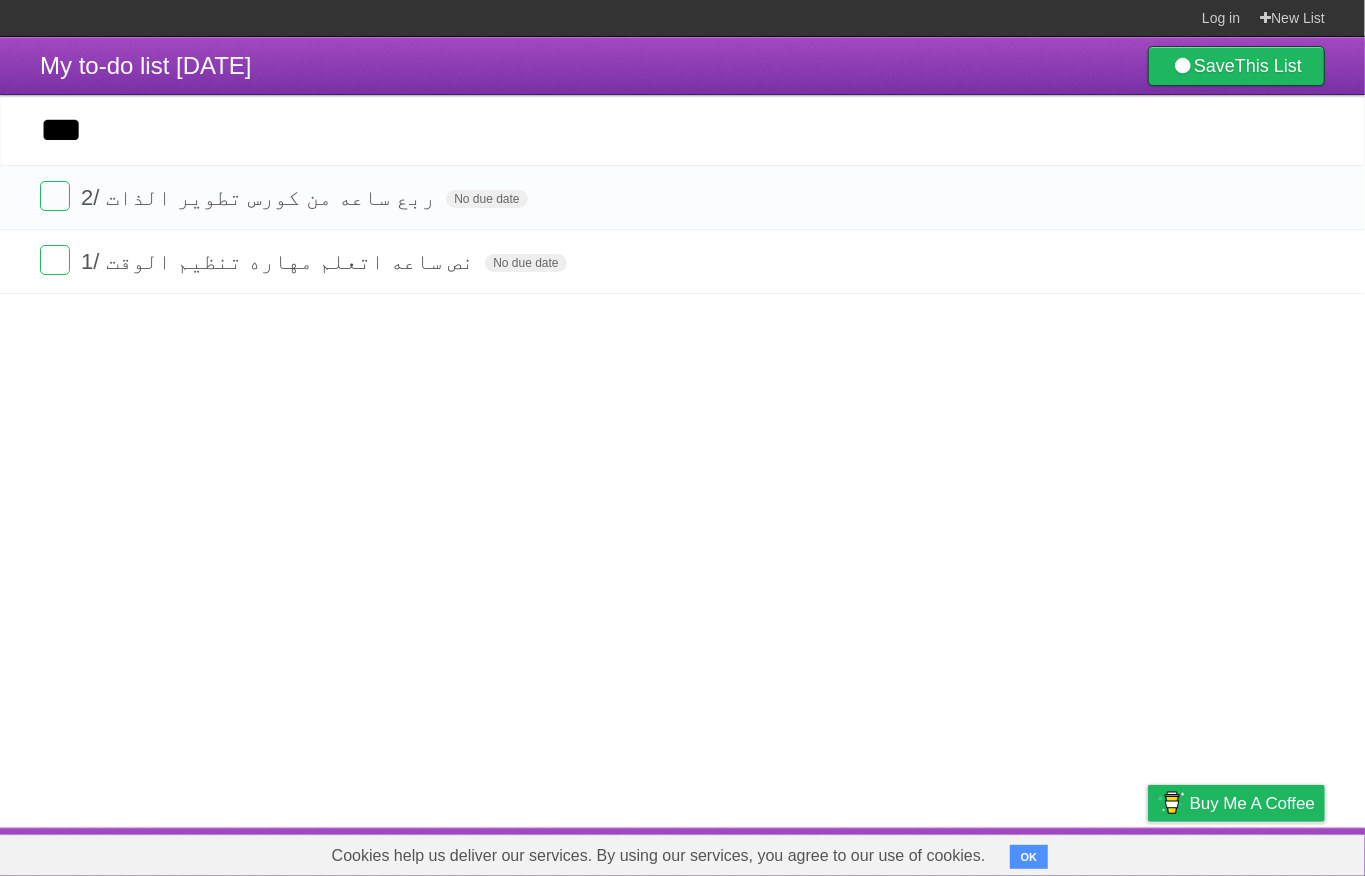 click on "My to-do list [DATE]
Save  This List" at bounding box center (682, 66) 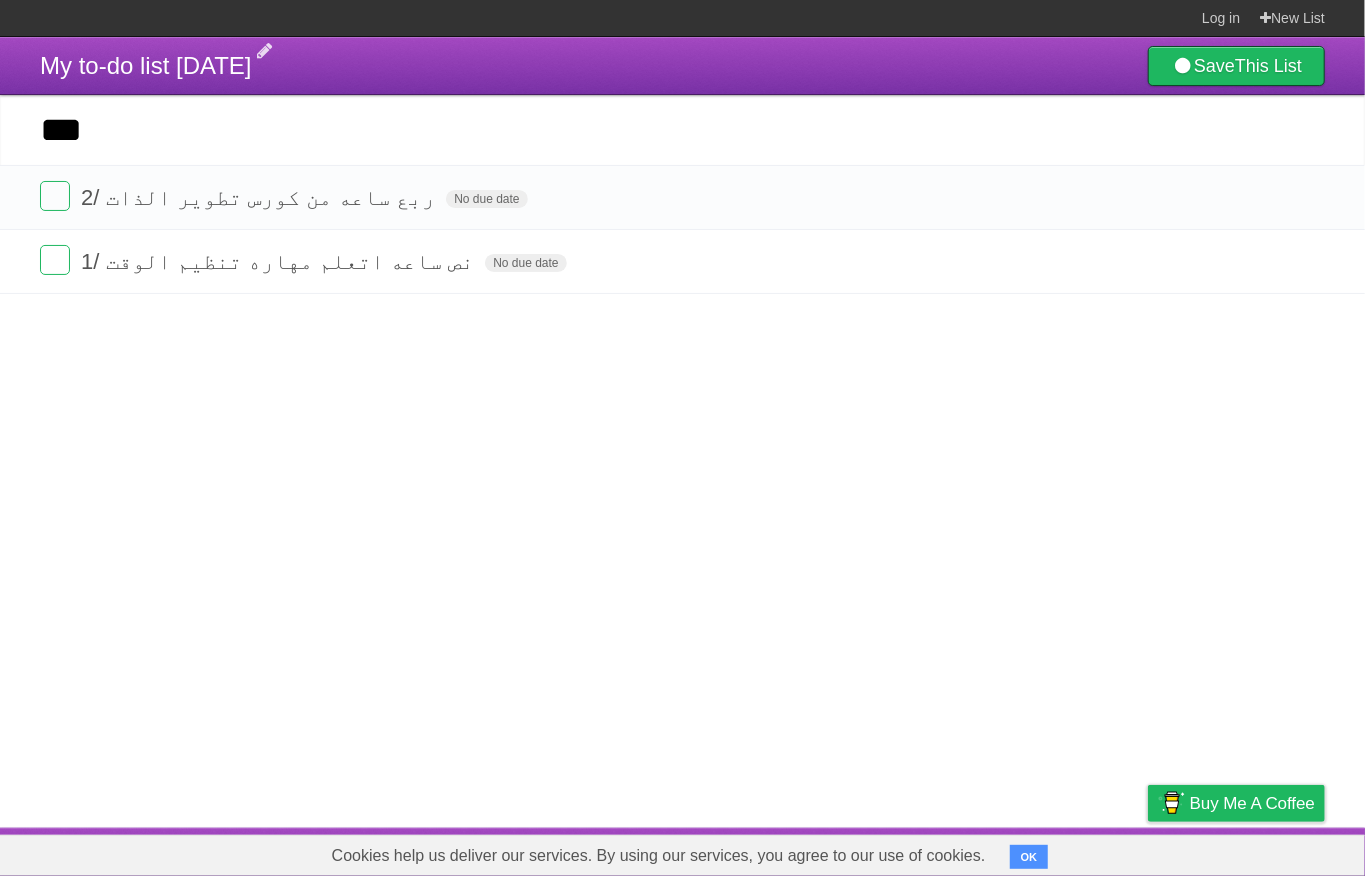 click on "My to-do list [DATE]" at bounding box center (146, 65) 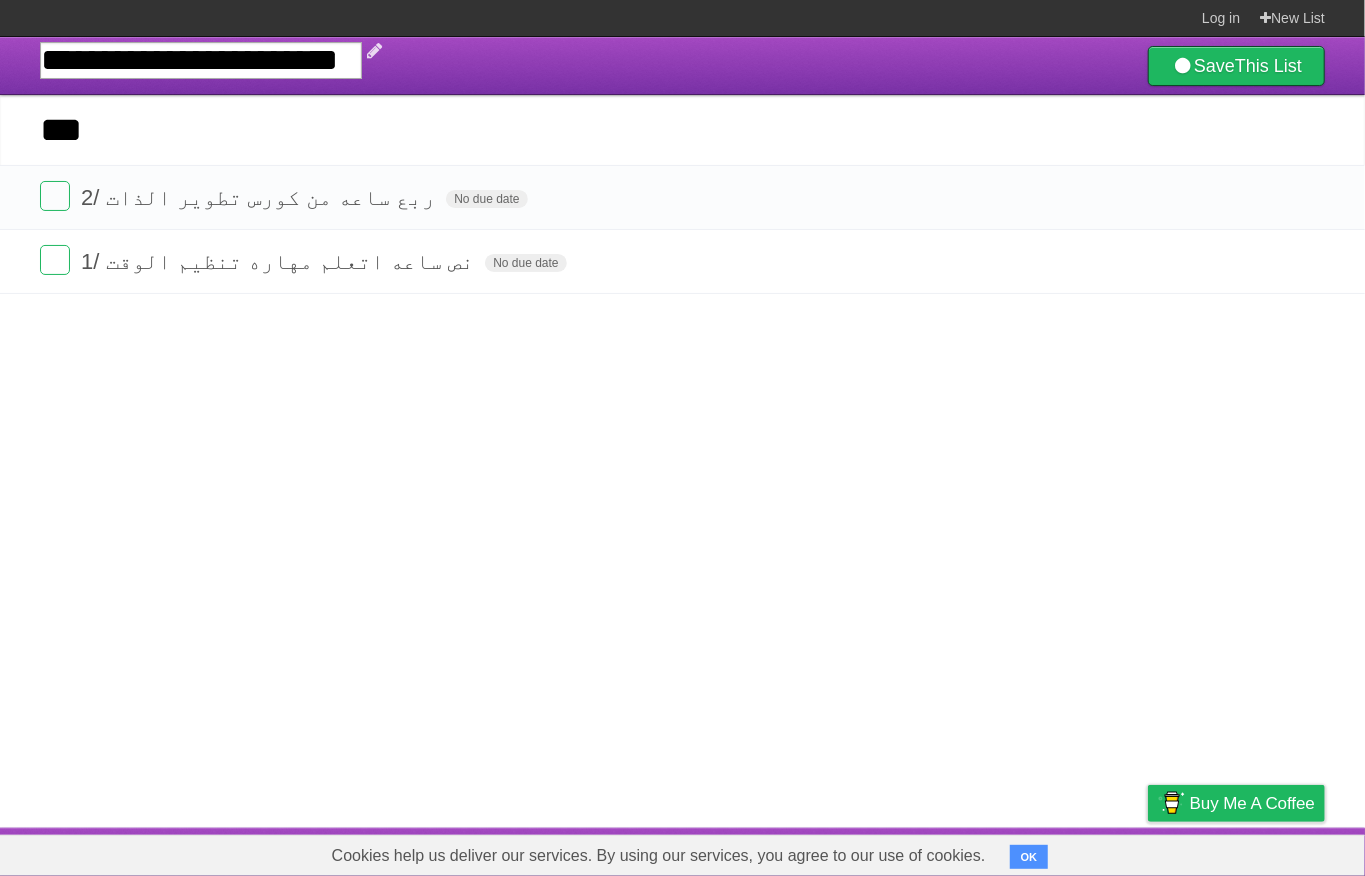 click on "**********" at bounding box center (201, 60) 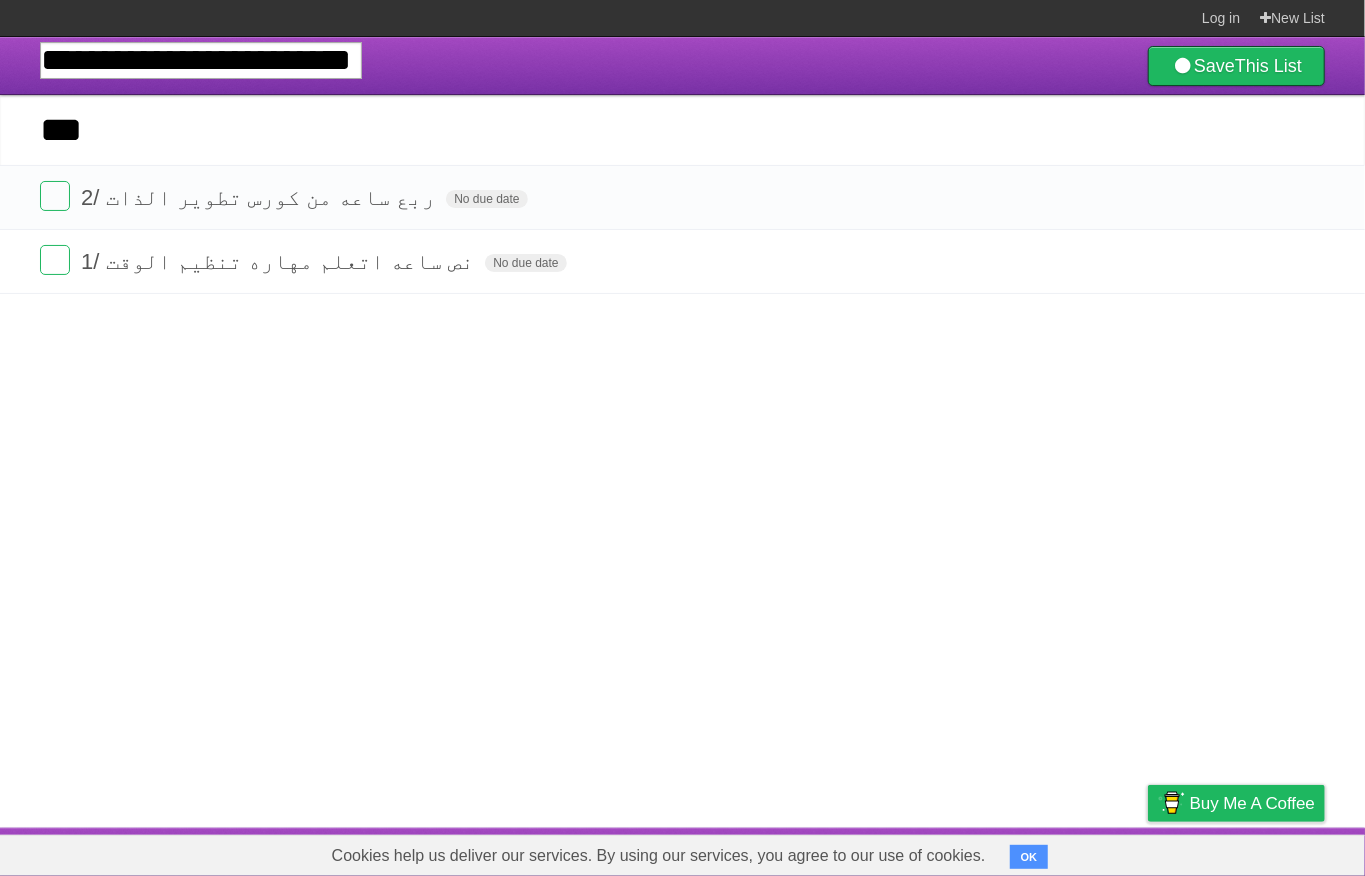 click on "**********" at bounding box center [682, 66] 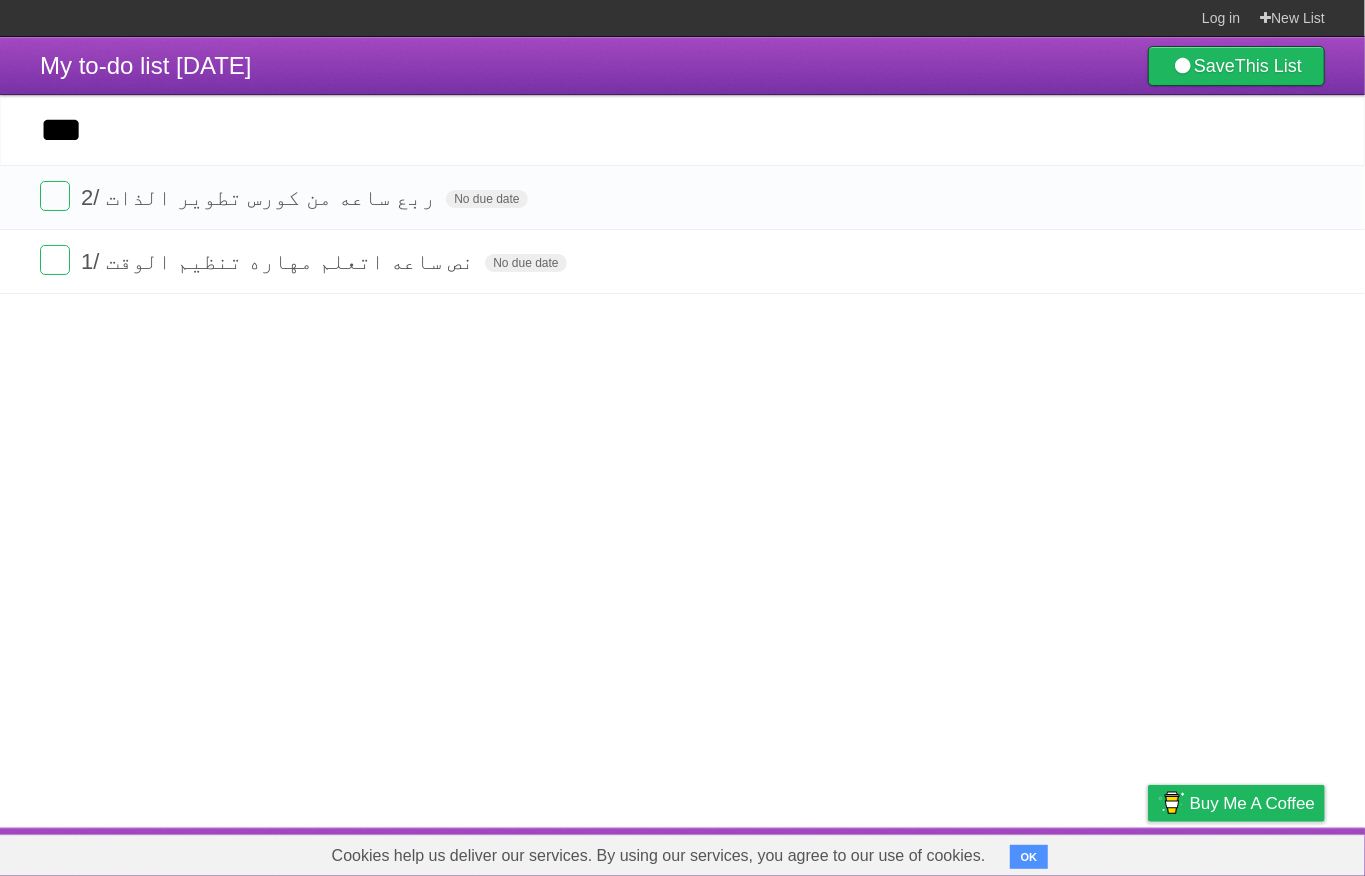drag, startPoint x: 402, startPoint y: 77, endPoint x: 392, endPoint y: 50, distance: 28.79236 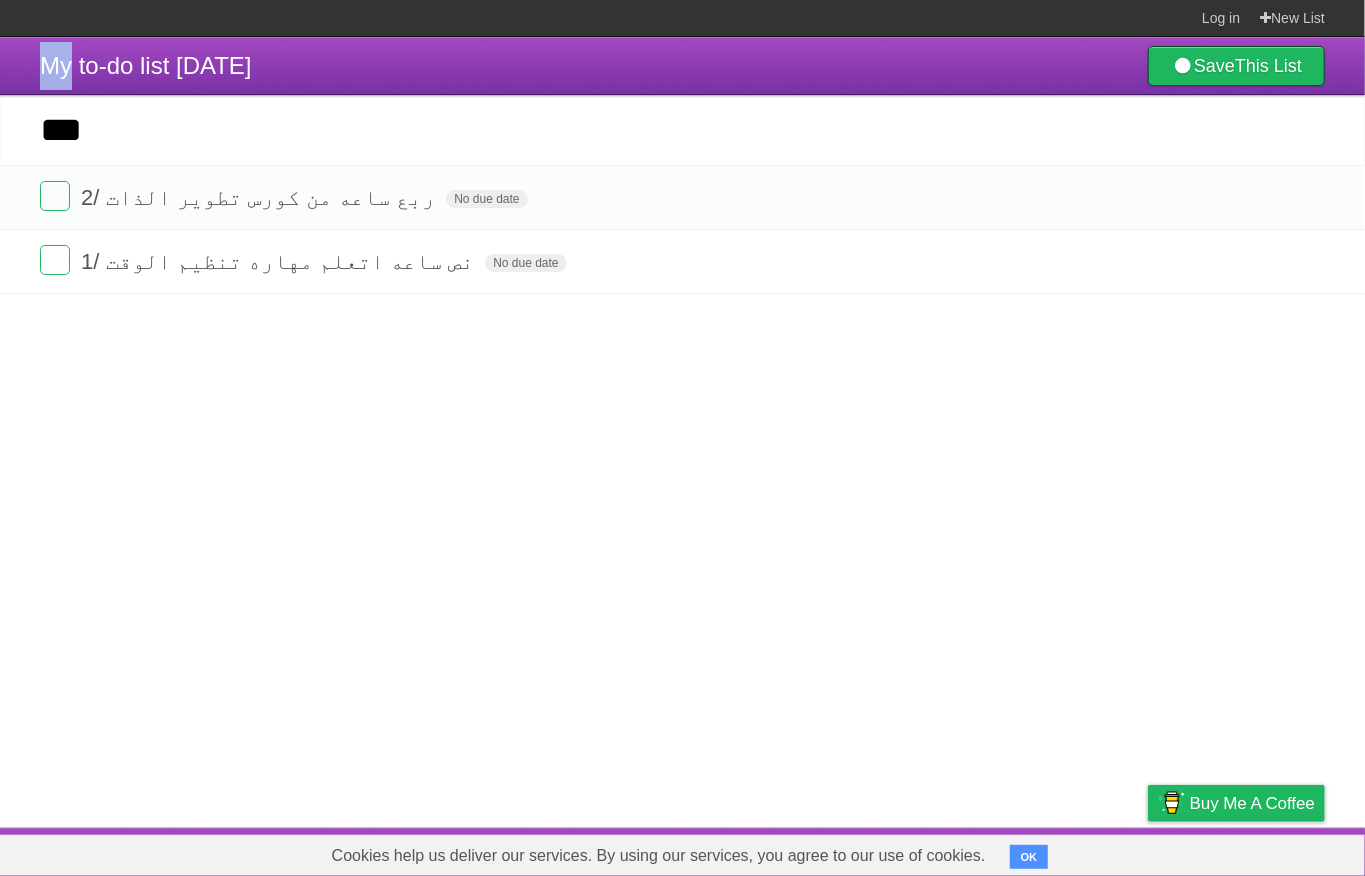 click on "My to-do list [DATE]
Save  This List" at bounding box center [682, 66] 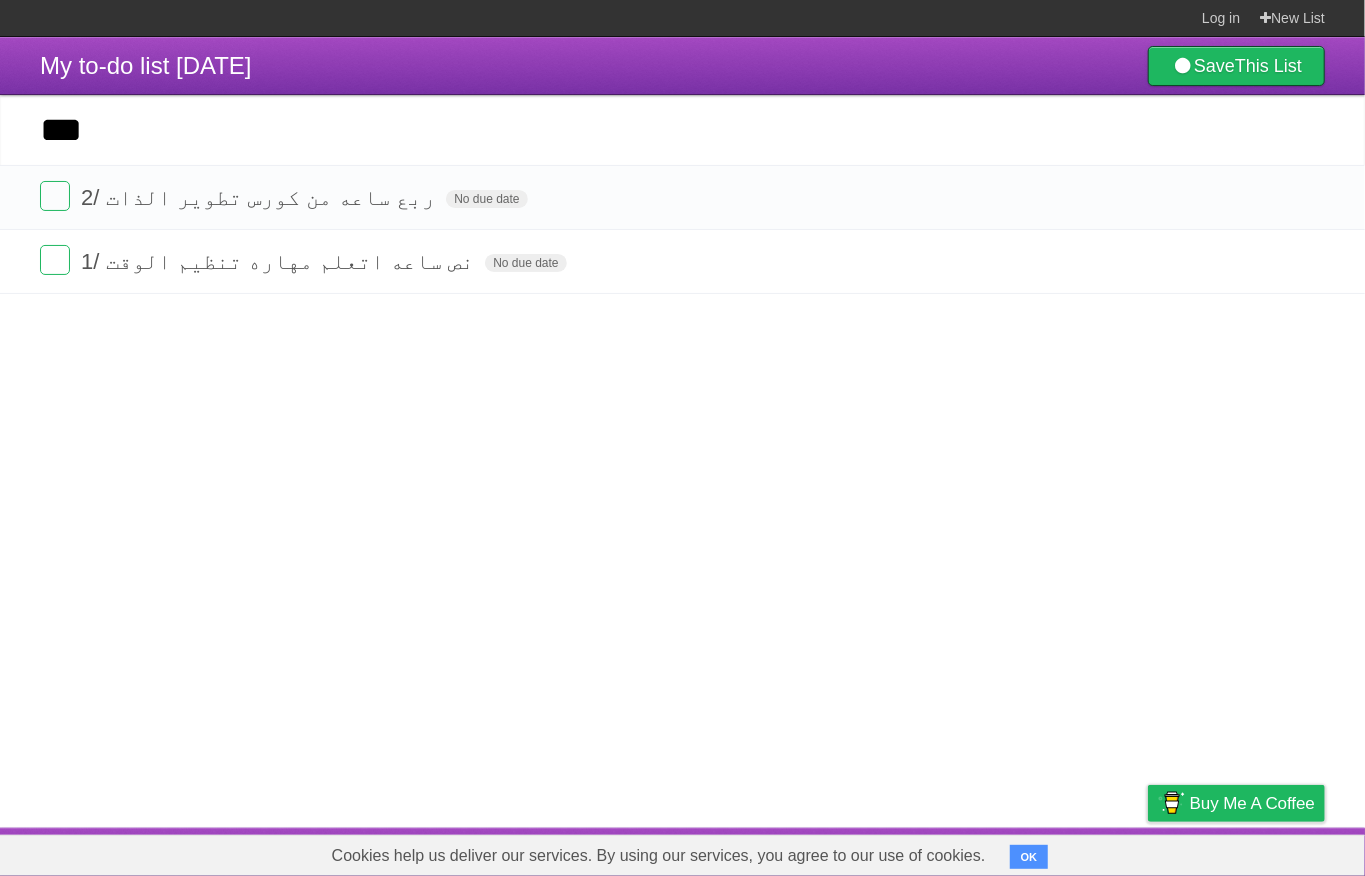 click on "My to-do list [DATE]
Save  This List" at bounding box center [682, 66] 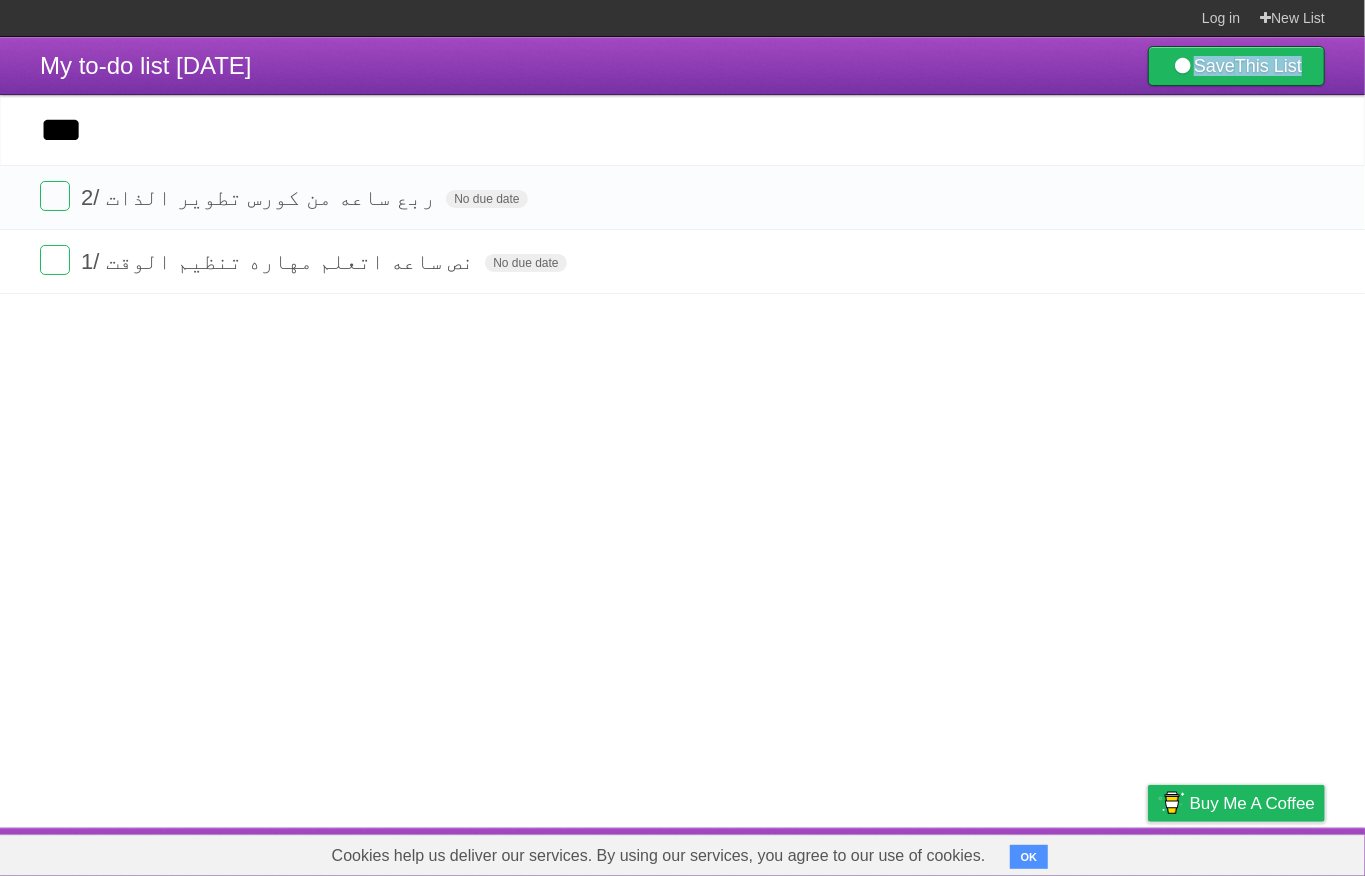 click on "My to-do list [DATE]
Save  This List" at bounding box center [682, 66] 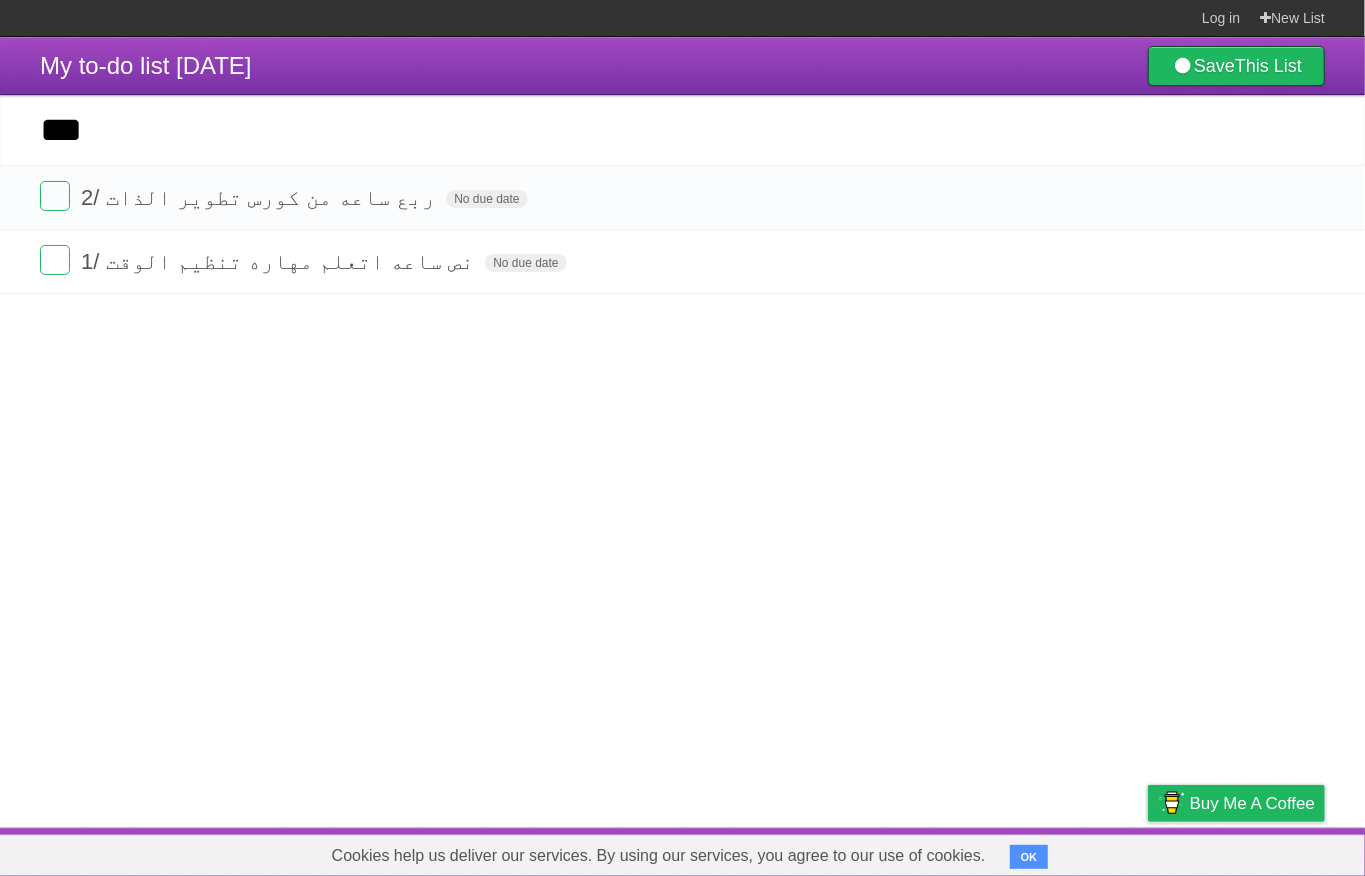 click on "My to-do list [DATE]" at bounding box center (146, 66) 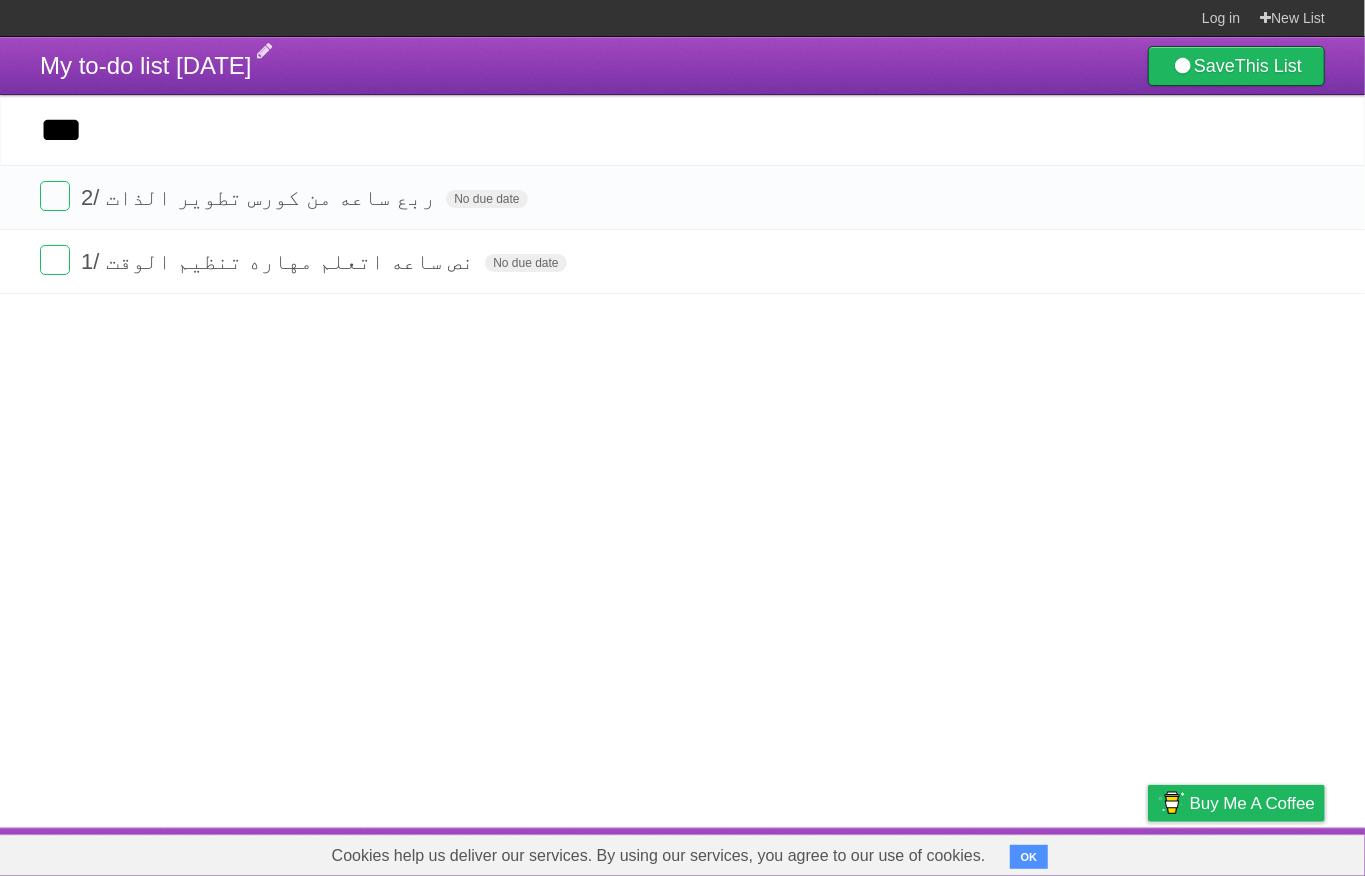 click on "My to-do list [DATE]" at bounding box center [146, 65] 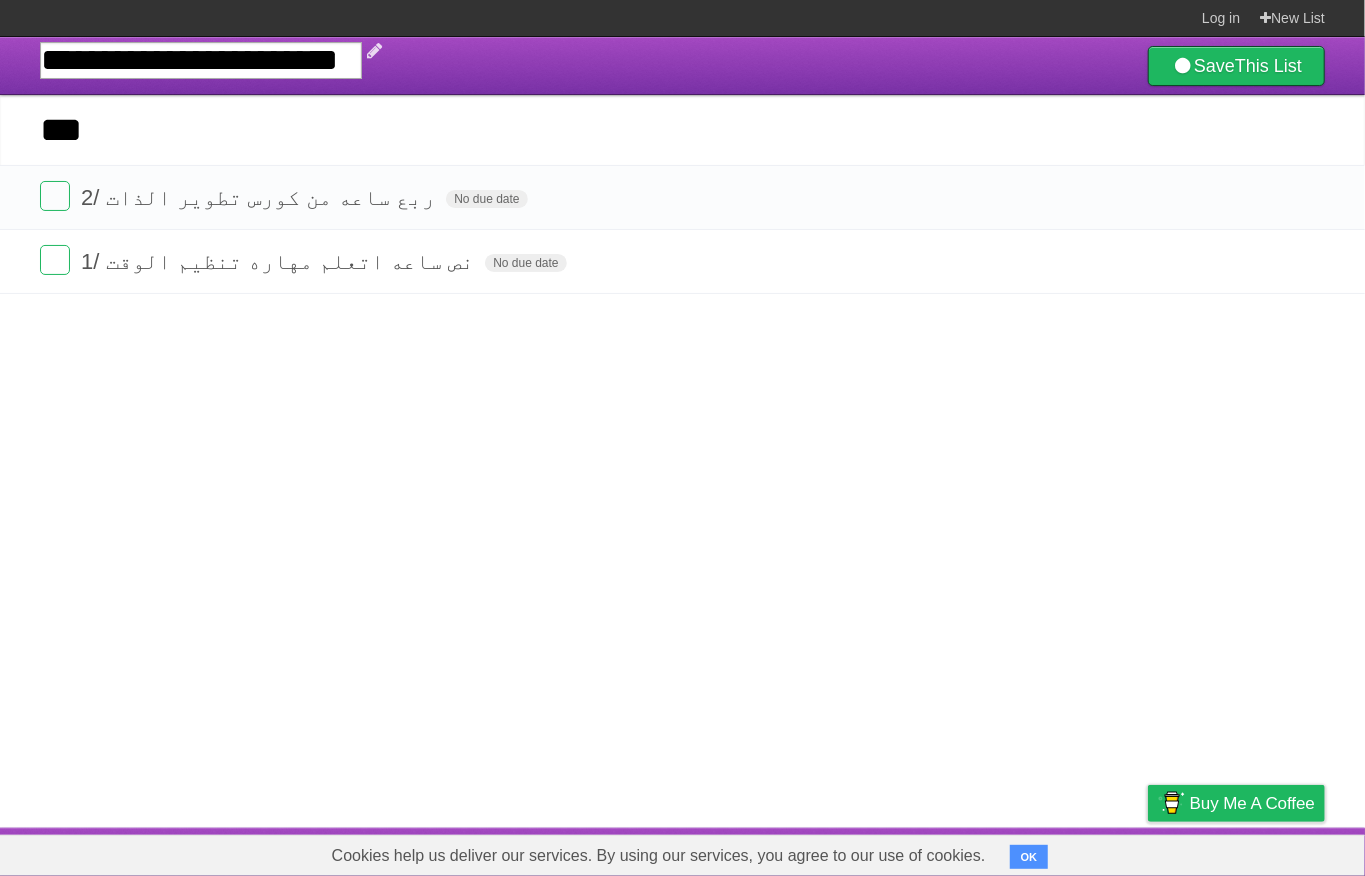 click on "**********" at bounding box center [201, 60] 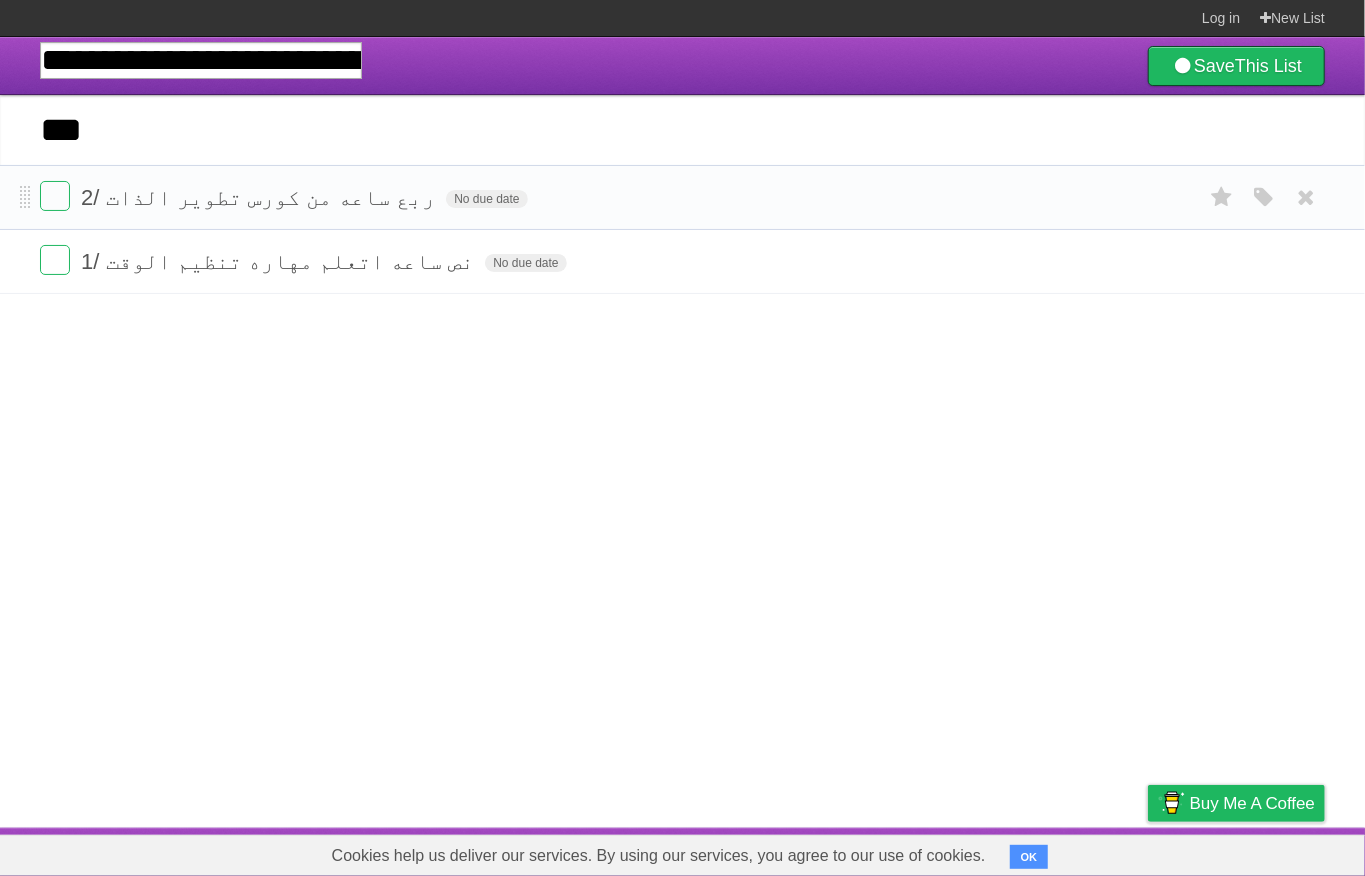 scroll, scrollTop: 0, scrollLeft: 857, axis: horizontal 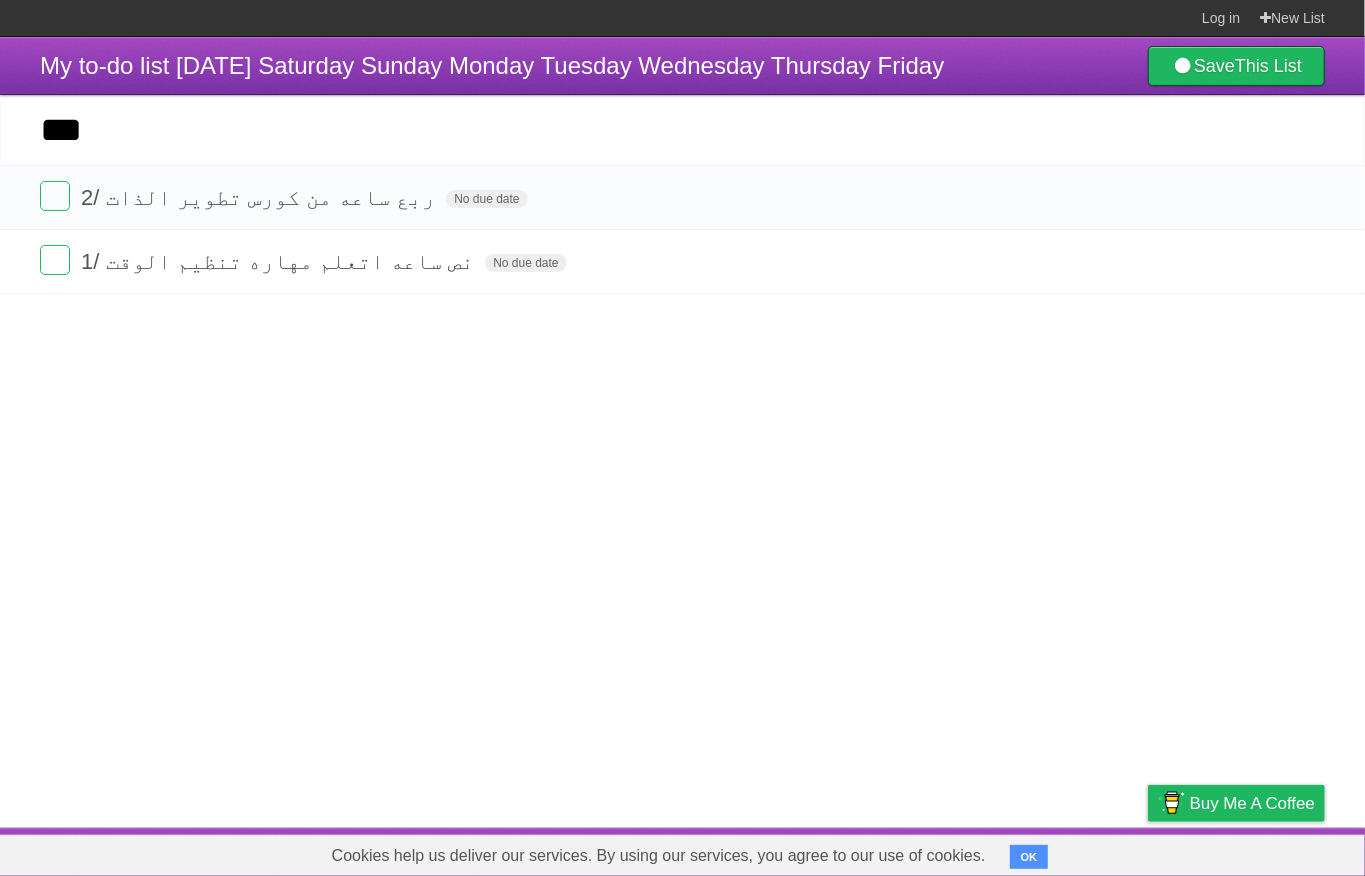 click on "My to-do list [DATE] Saturday Sunday Monday Tuesday Wednesday Thursday Friday" at bounding box center (492, 66) 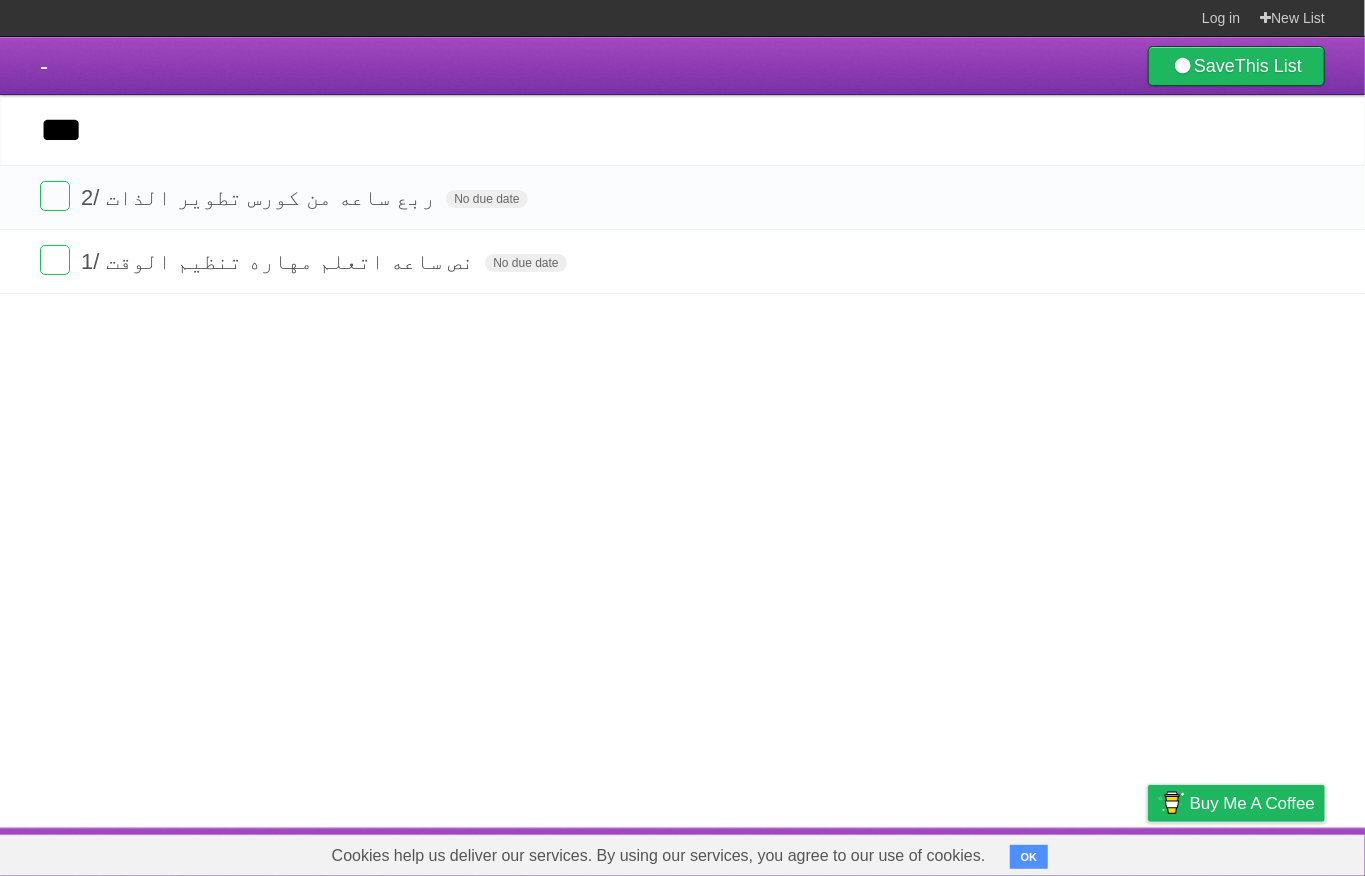drag, startPoint x: 248, startPoint y: 74, endPoint x: 220, endPoint y: 44, distance: 41.036568 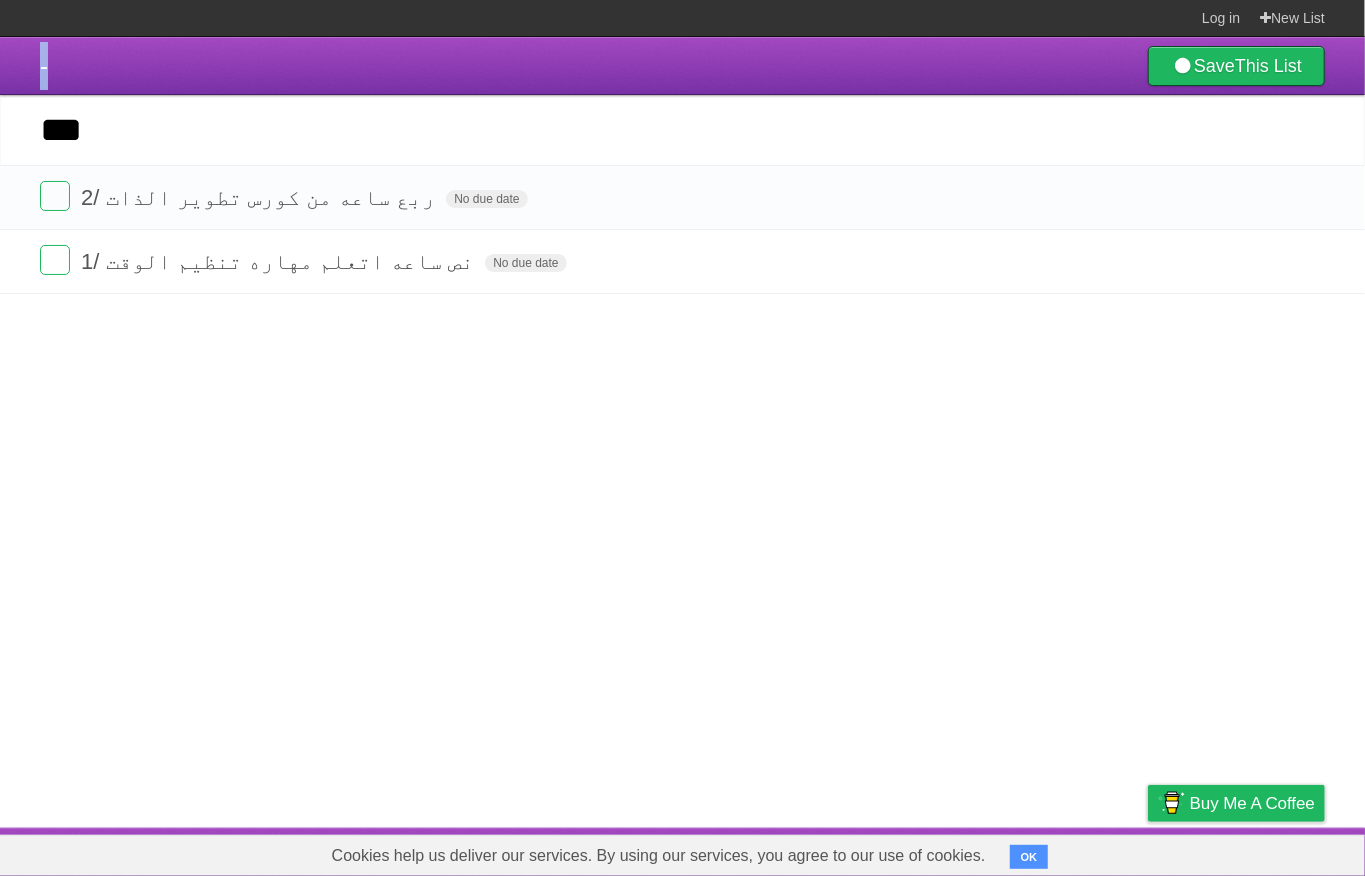 click on "-
Save  This List" at bounding box center (682, 66) 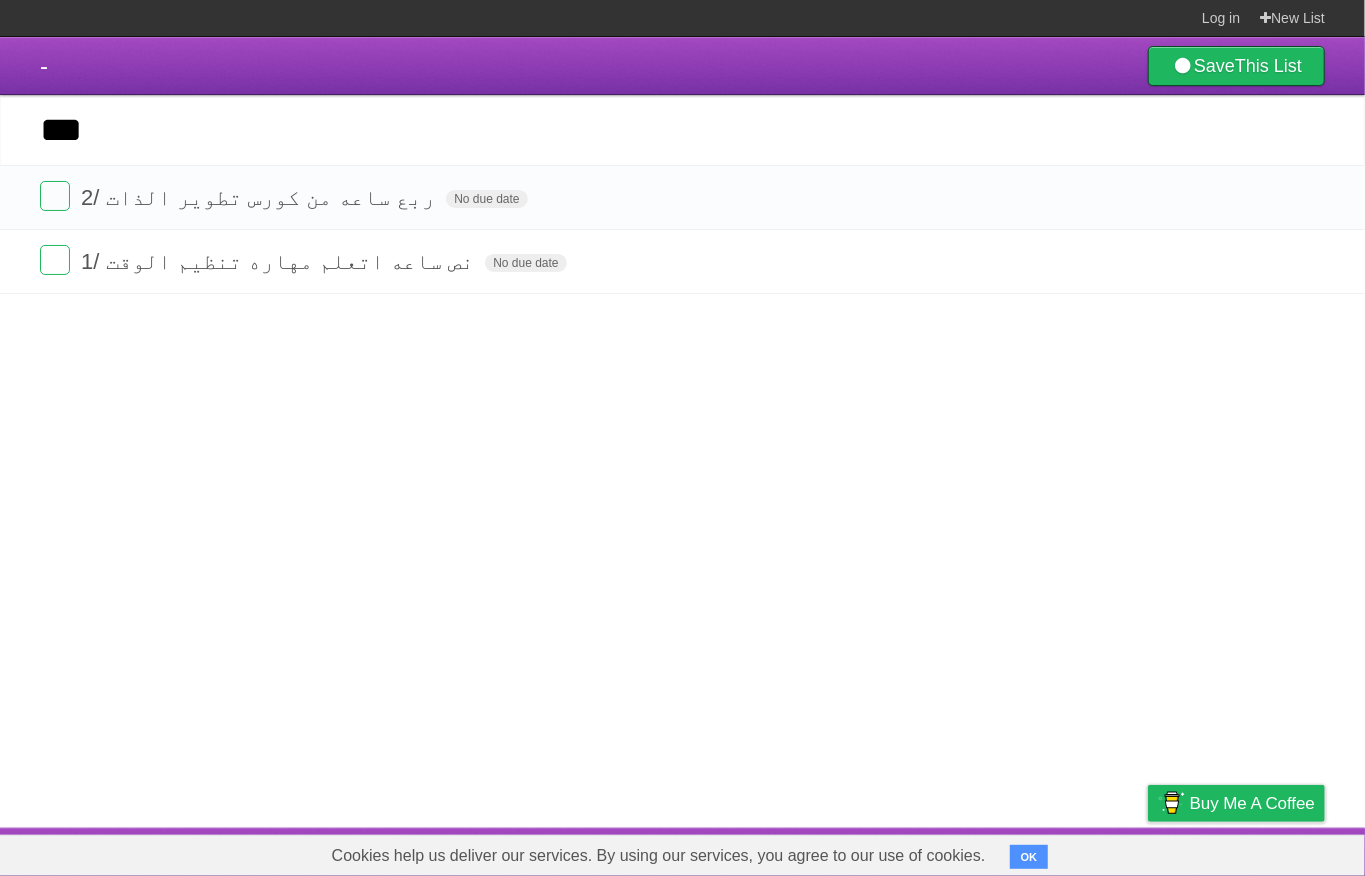 click on "-
Save  This List" at bounding box center [682, 66] 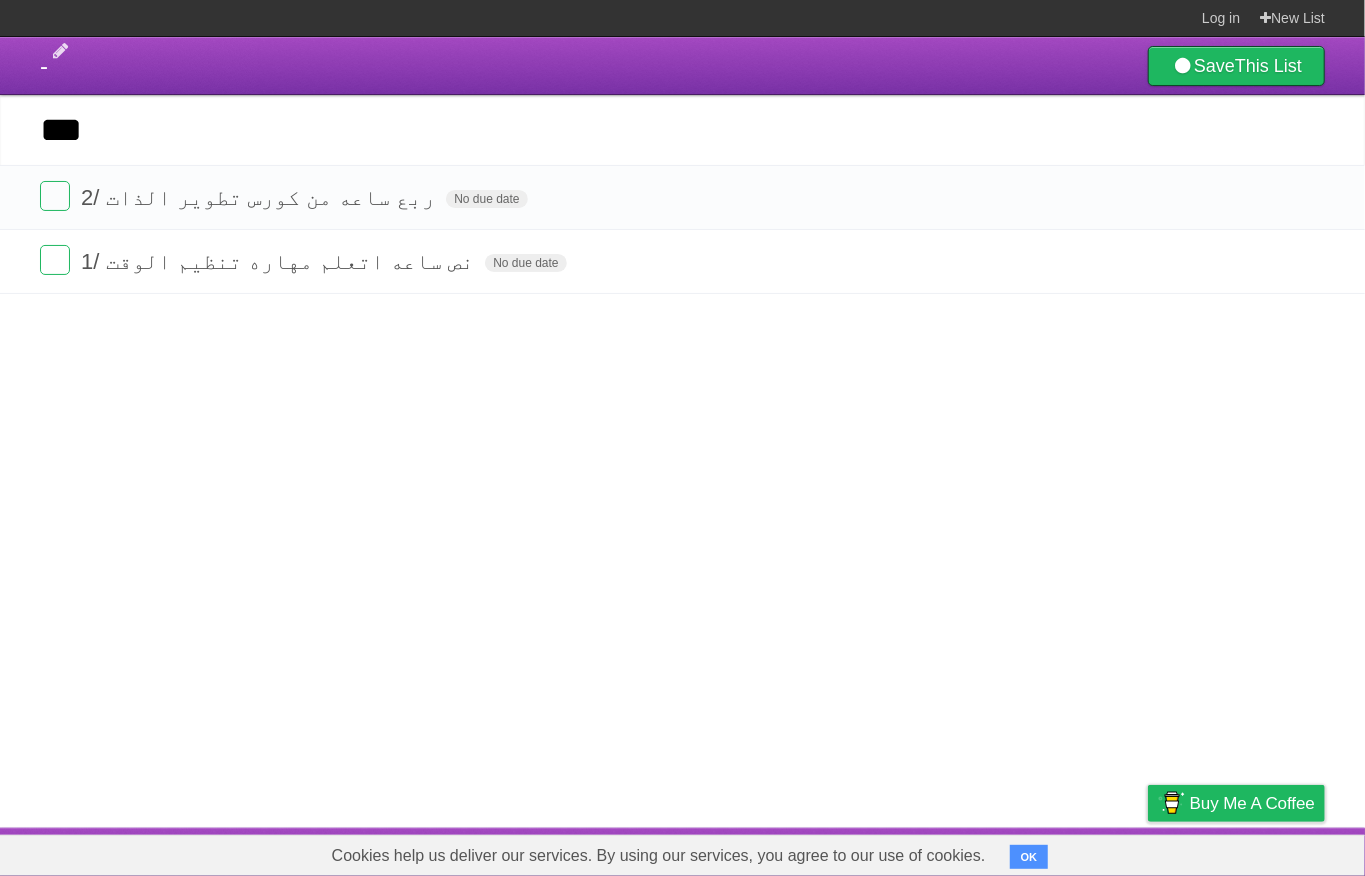 click on "-" at bounding box center (44, 65) 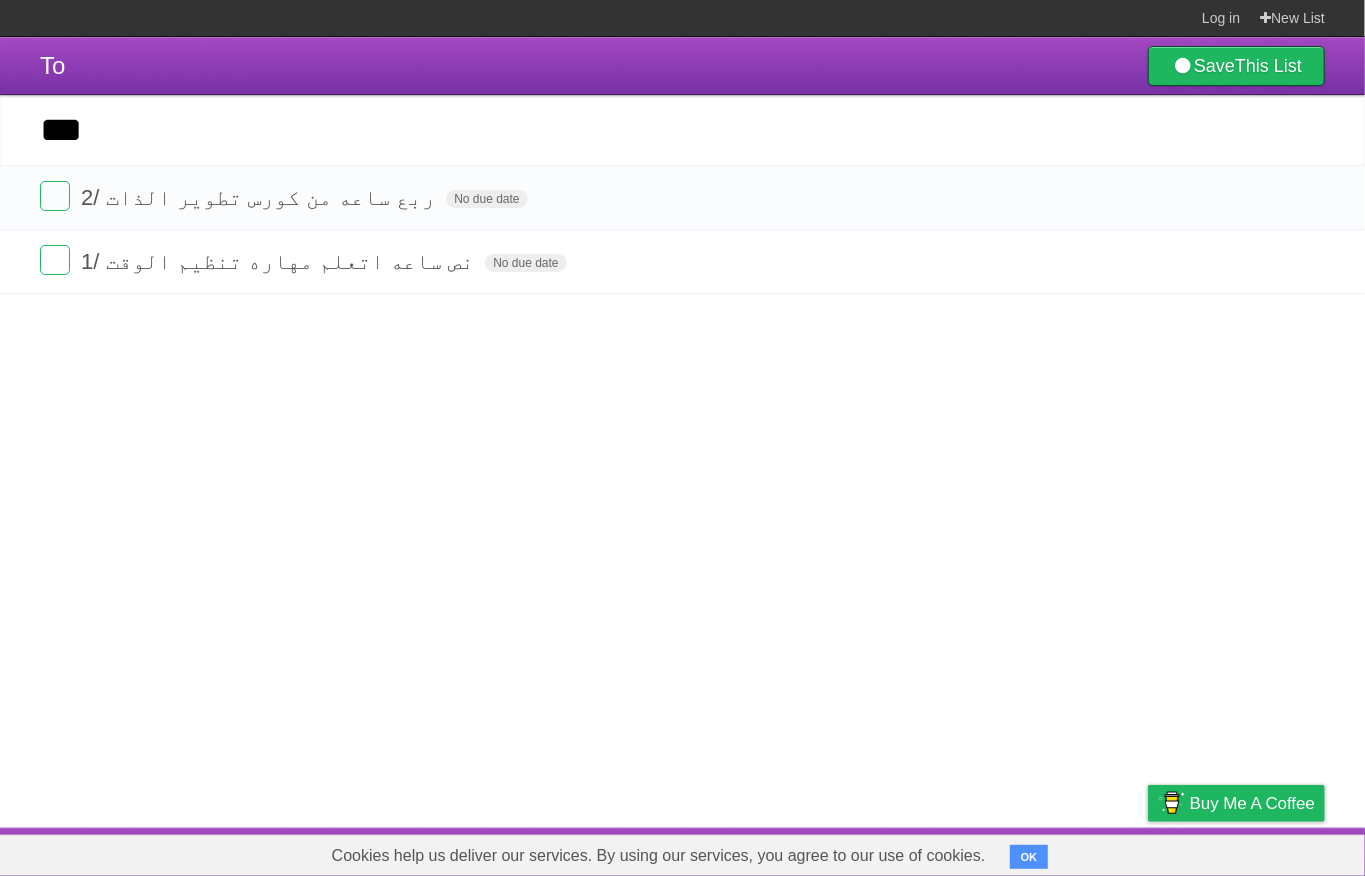 click on "To
Save  This List" at bounding box center [682, 66] 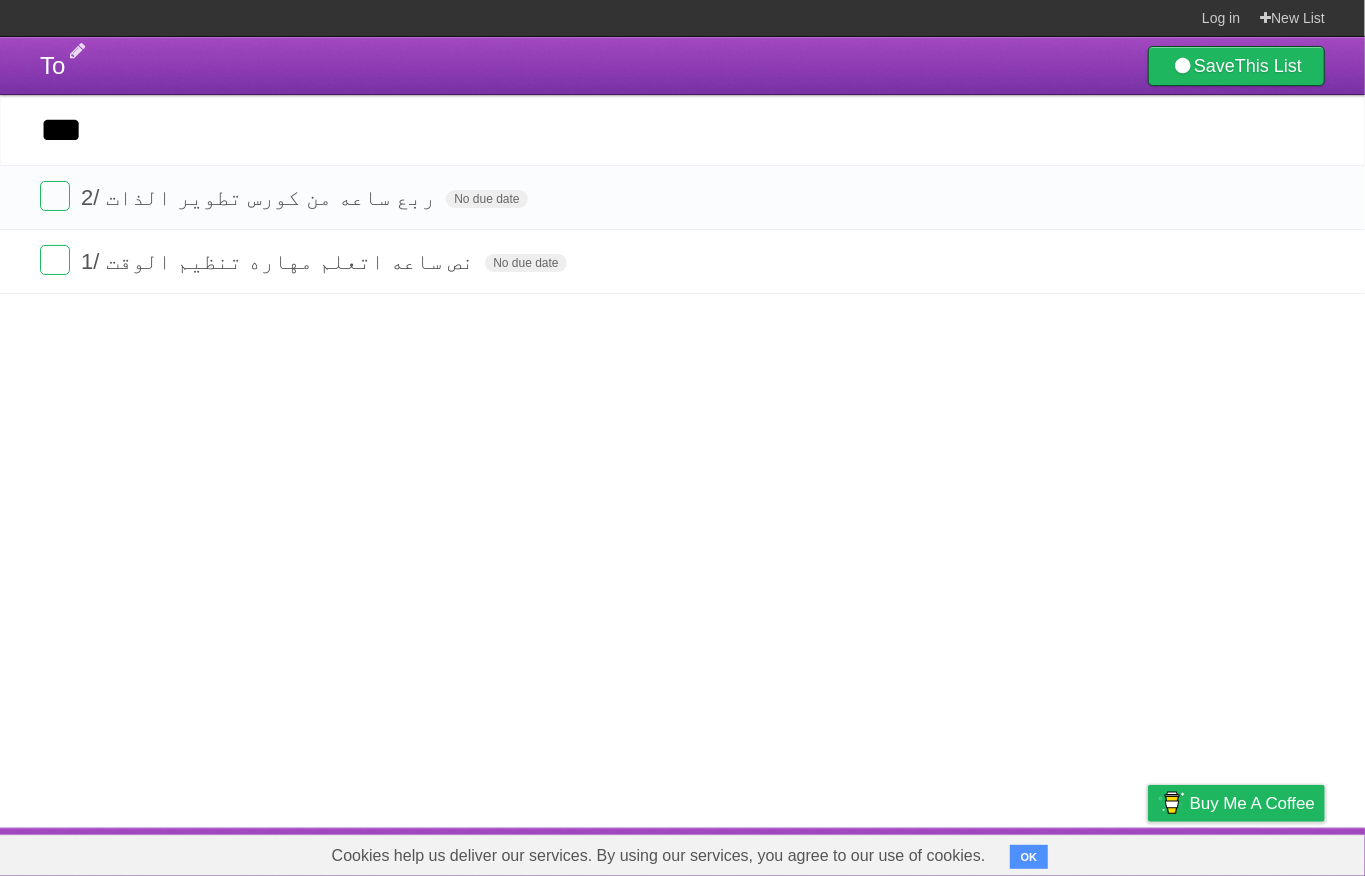 click on "To" at bounding box center (52, 65) 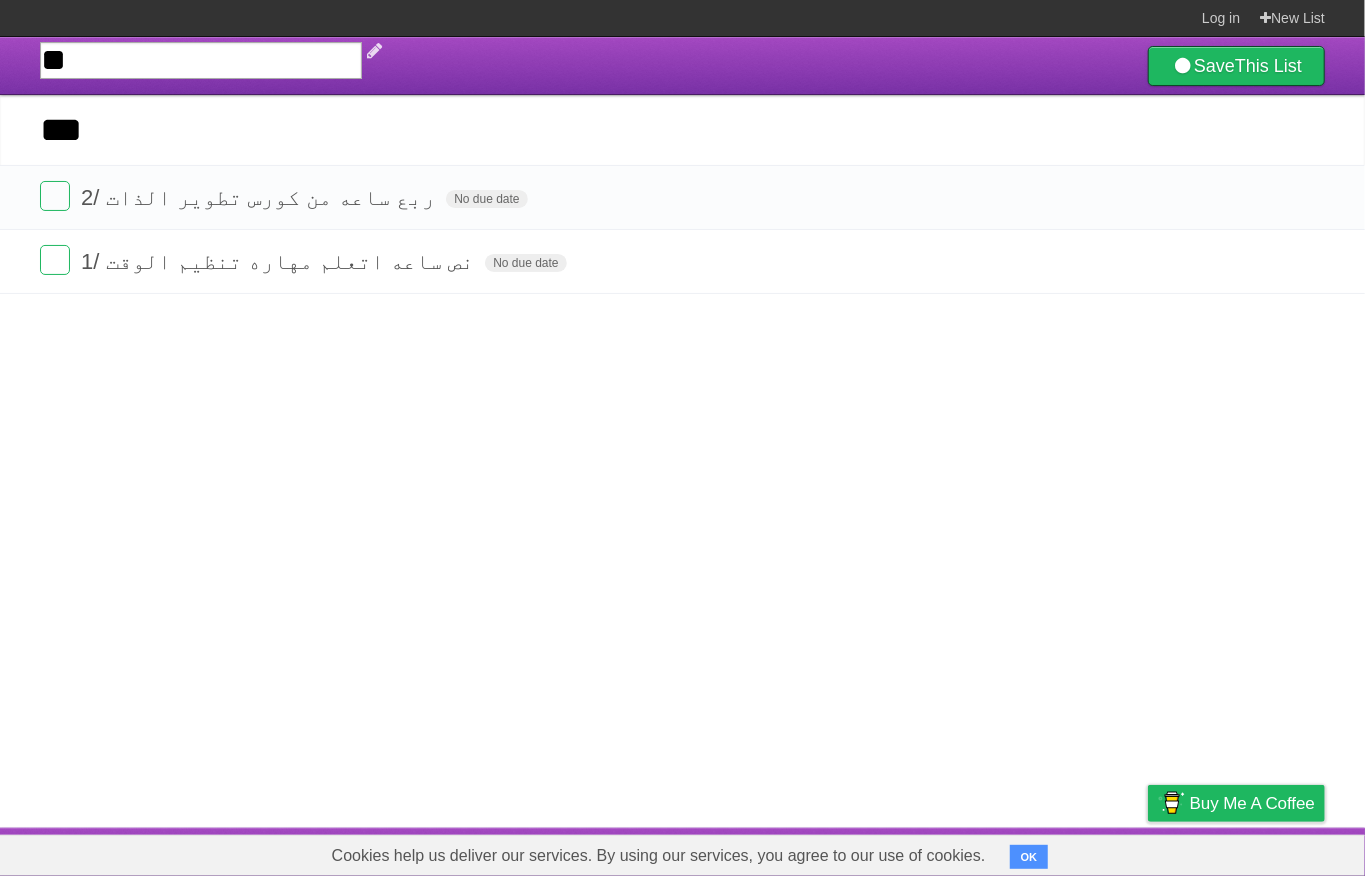 click on "**" at bounding box center (201, 60) 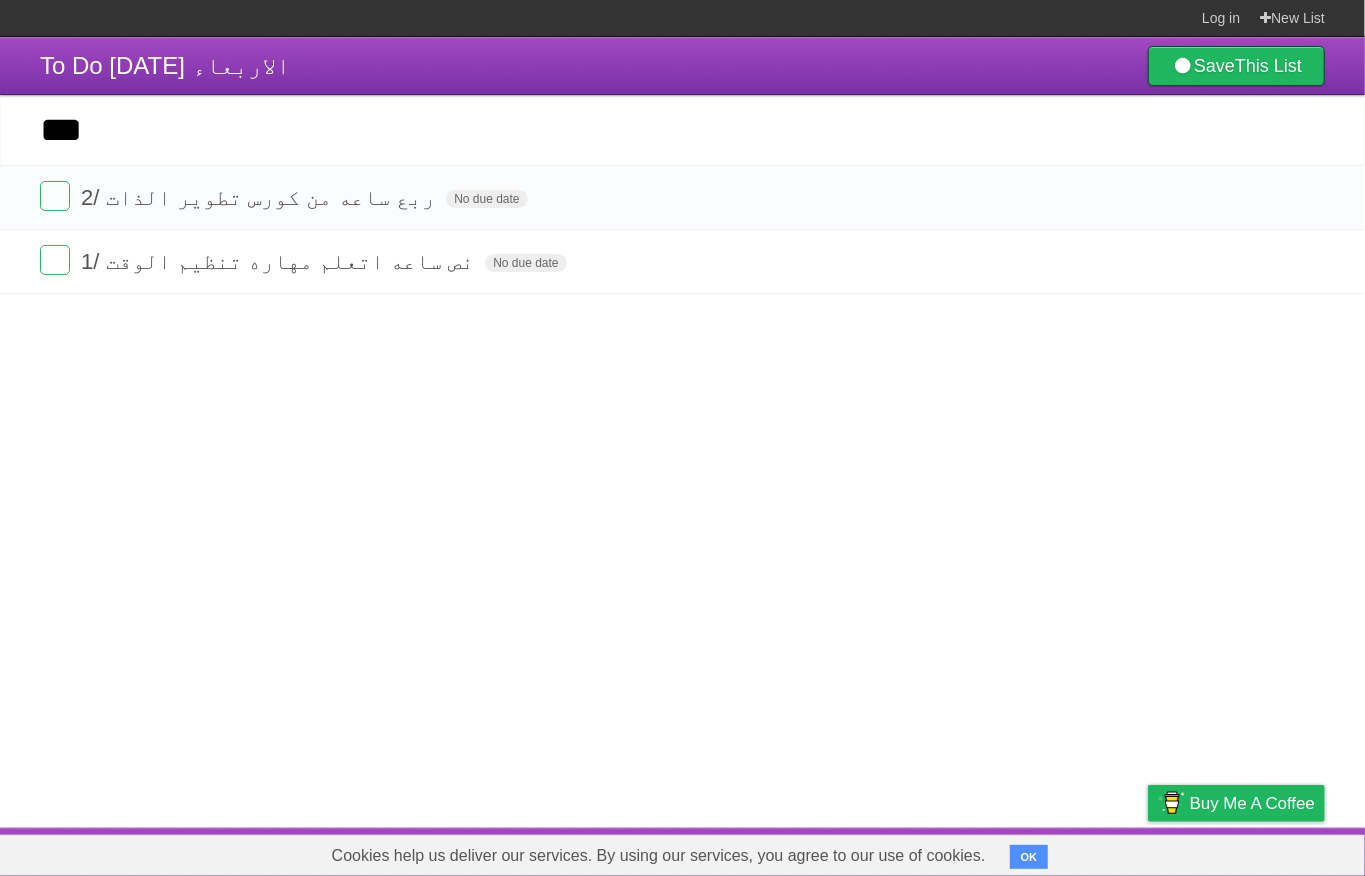 click on "To Do [DATE]       الاربعاء
Save  This List
Add another task
**
*********
2/ ربع ساعه من كورس تطوير الذات
No due date
White
Red
Blue
Green
Purple
Orange
1/  نص ساعه اتعلم مهاره تنظيم الوقت
No due date
White
Red
Blue
Green
Purple
Orange" at bounding box center [682, 432] 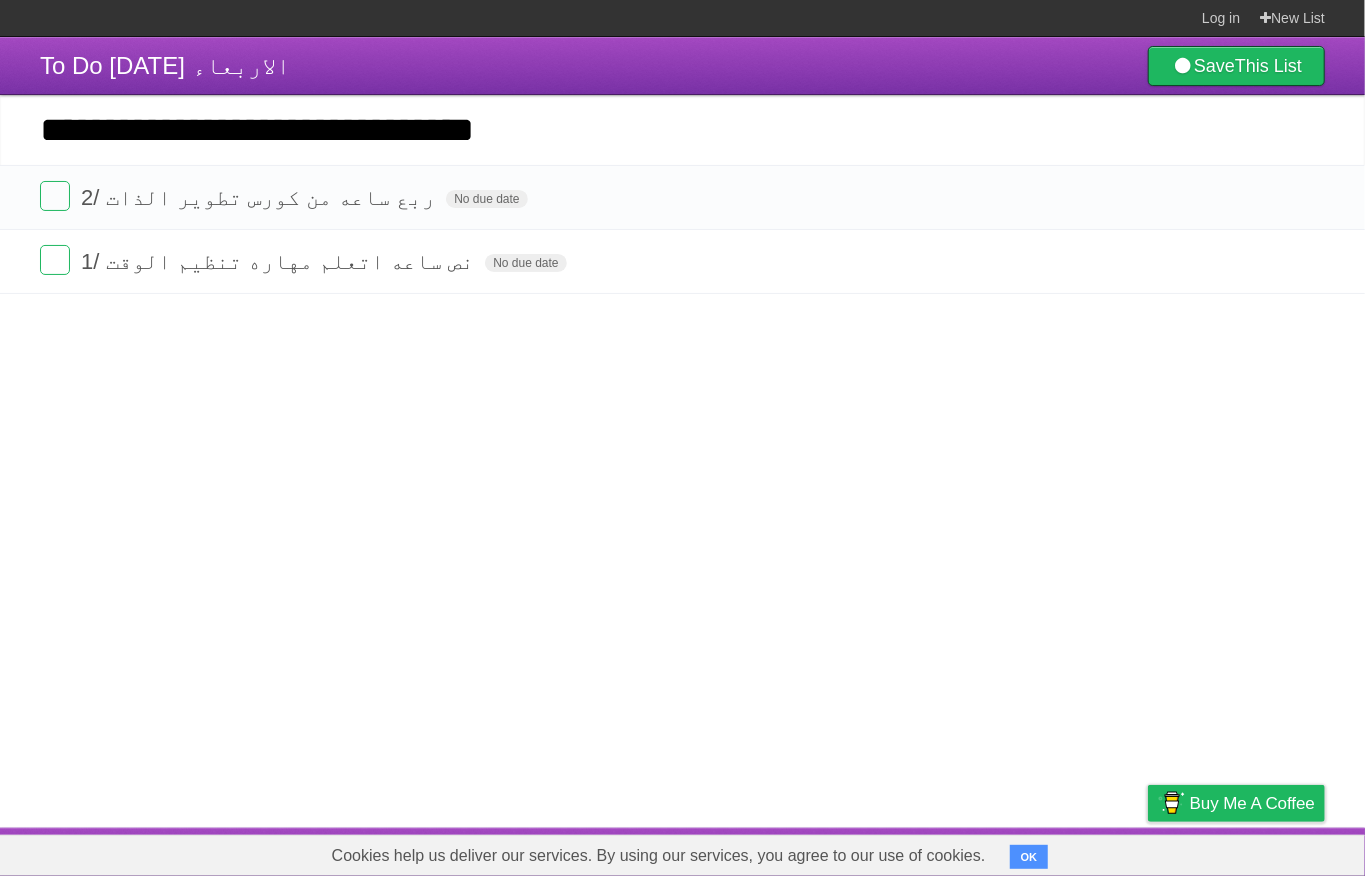 click on "*********" at bounding box center (0, 0) 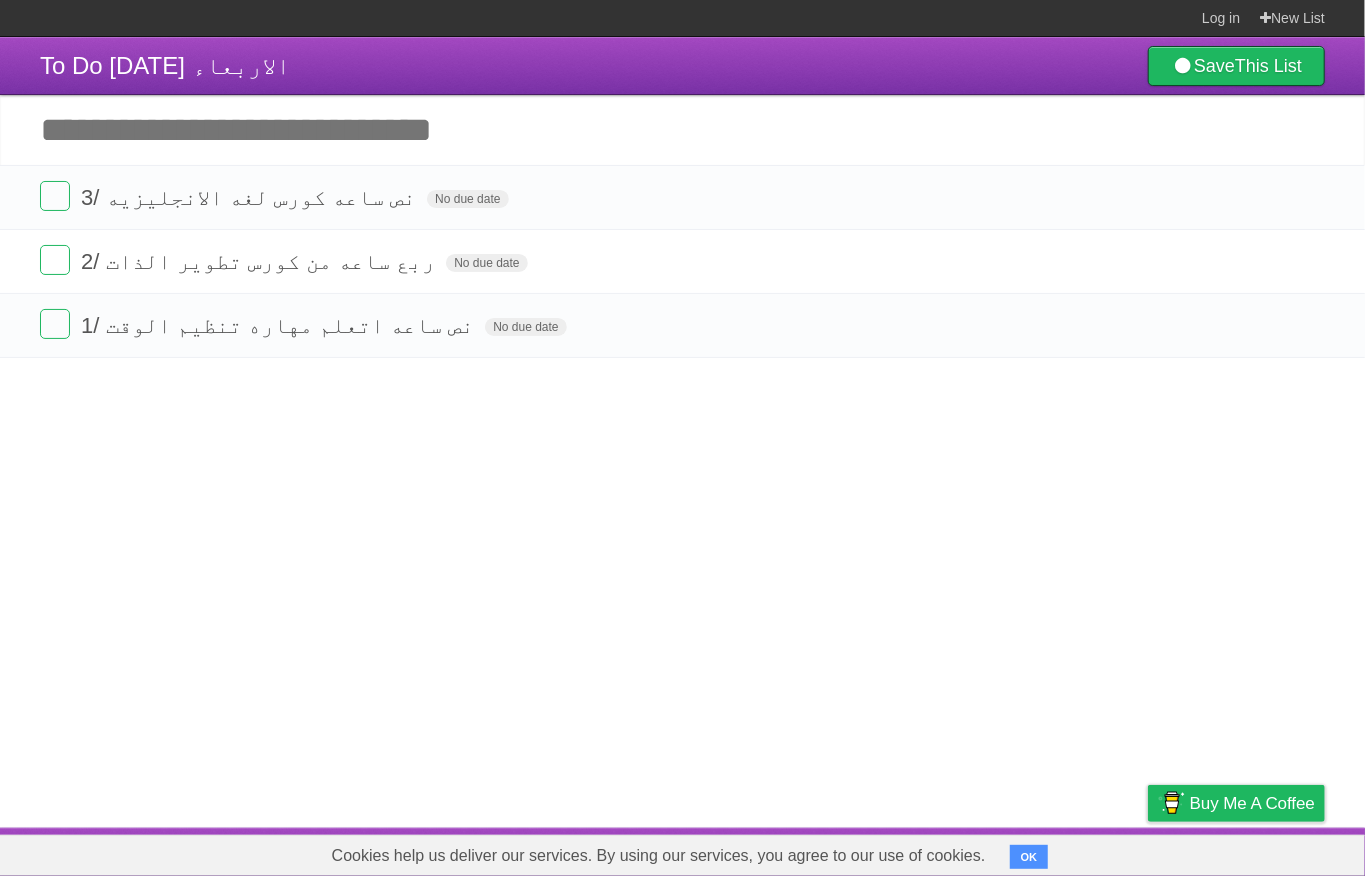 click on "Add another task" at bounding box center [682, 130] 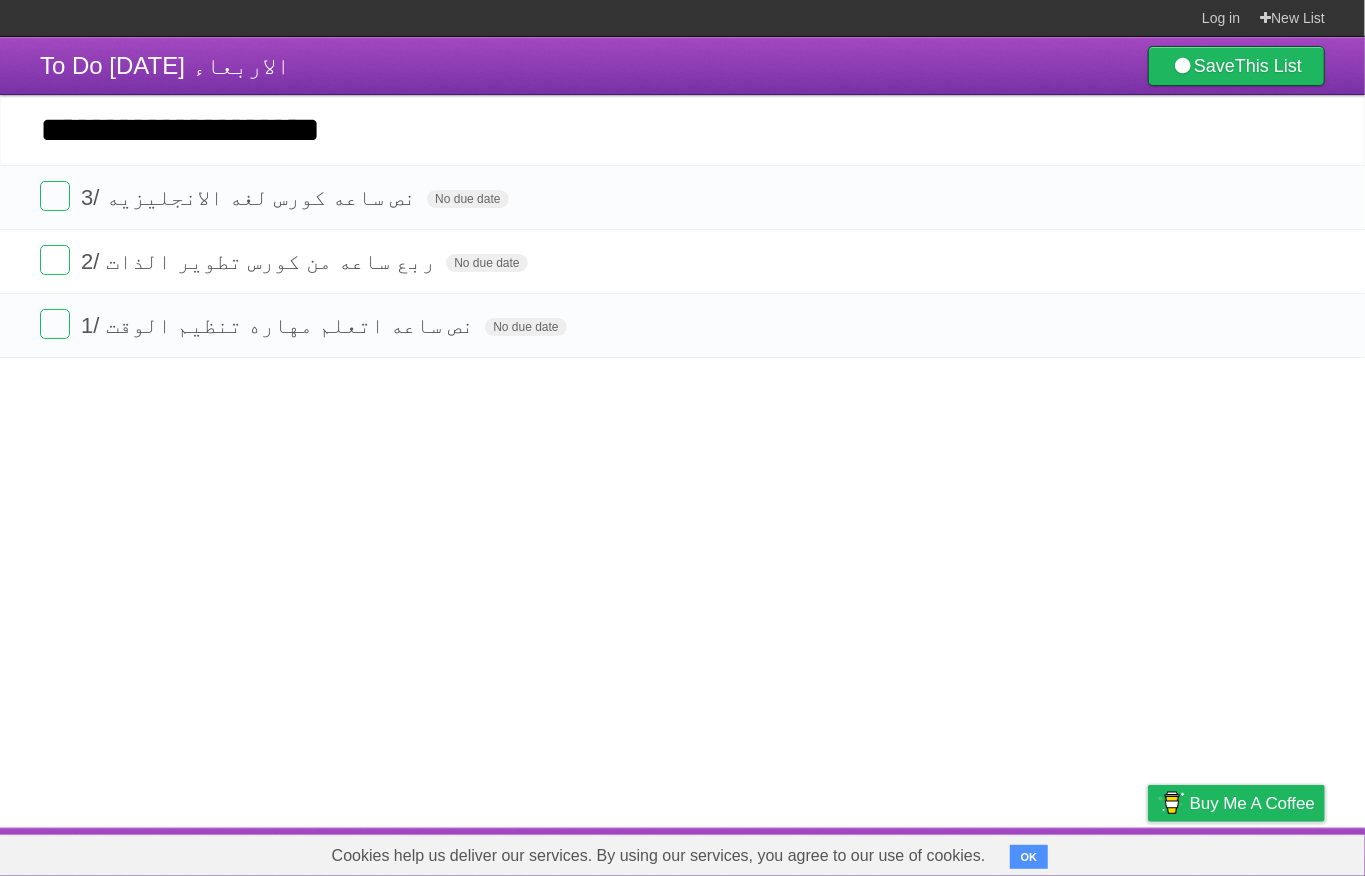 type on "**********" 